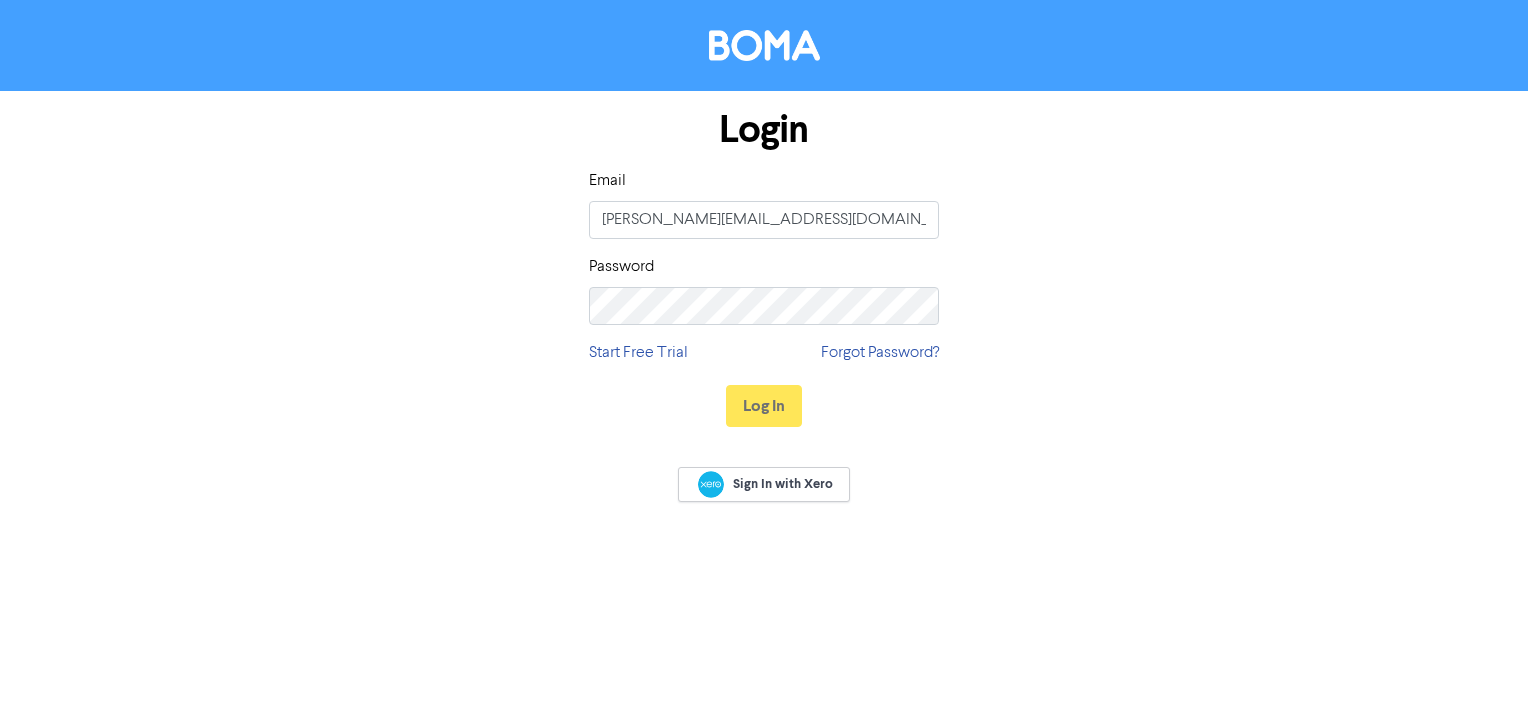 scroll, scrollTop: 0, scrollLeft: 0, axis: both 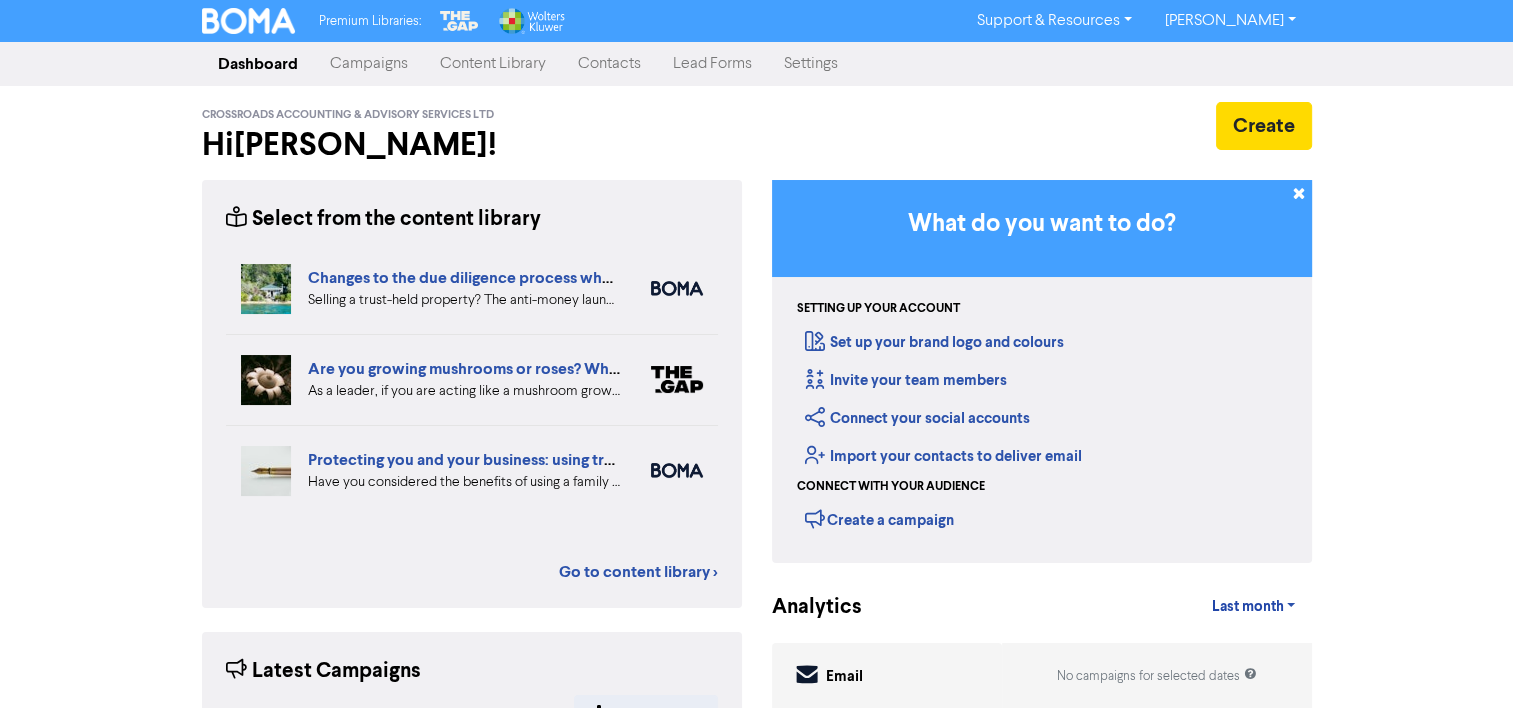 click on "Contacts" at bounding box center (609, 64) 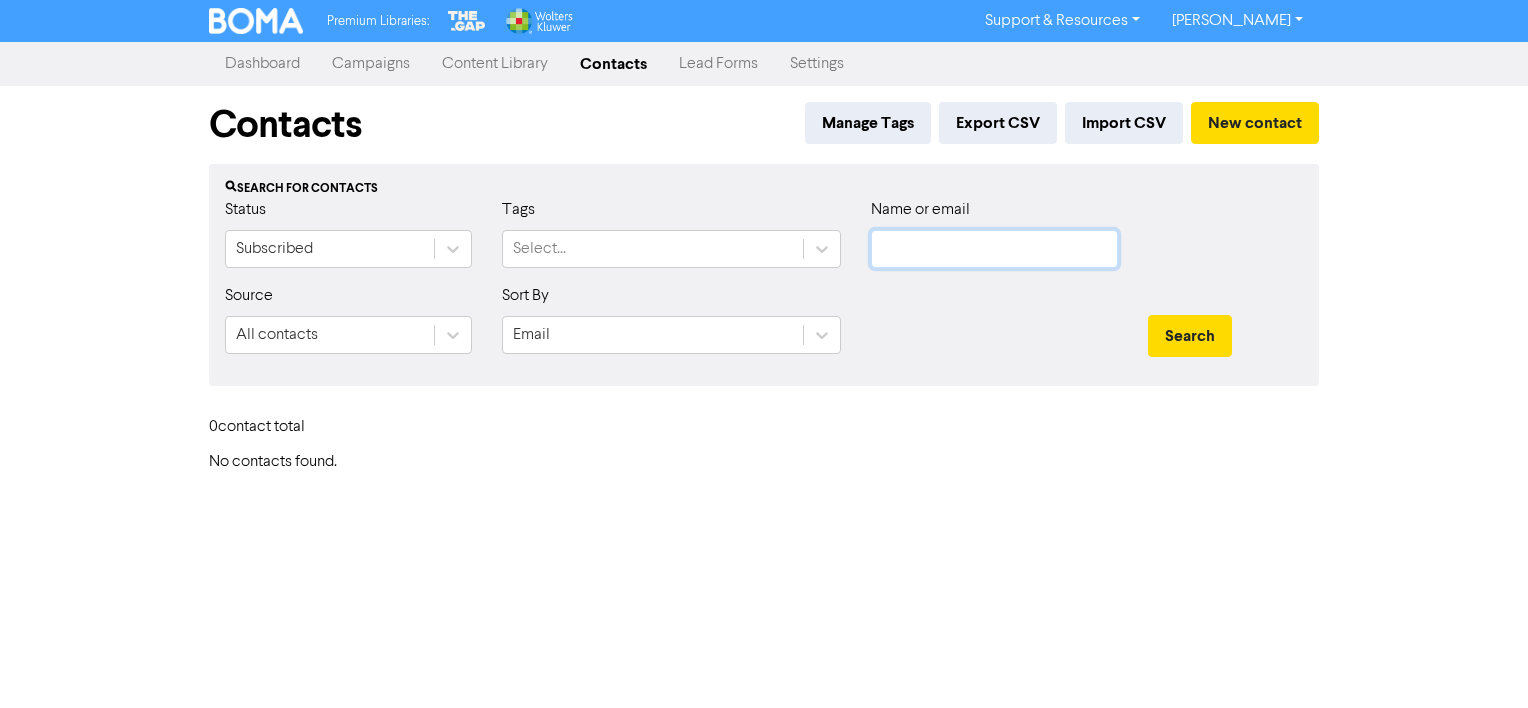 type on "[PERSON_NAME][EMAIL_ADDRESS][DOMAIN_NAME]" 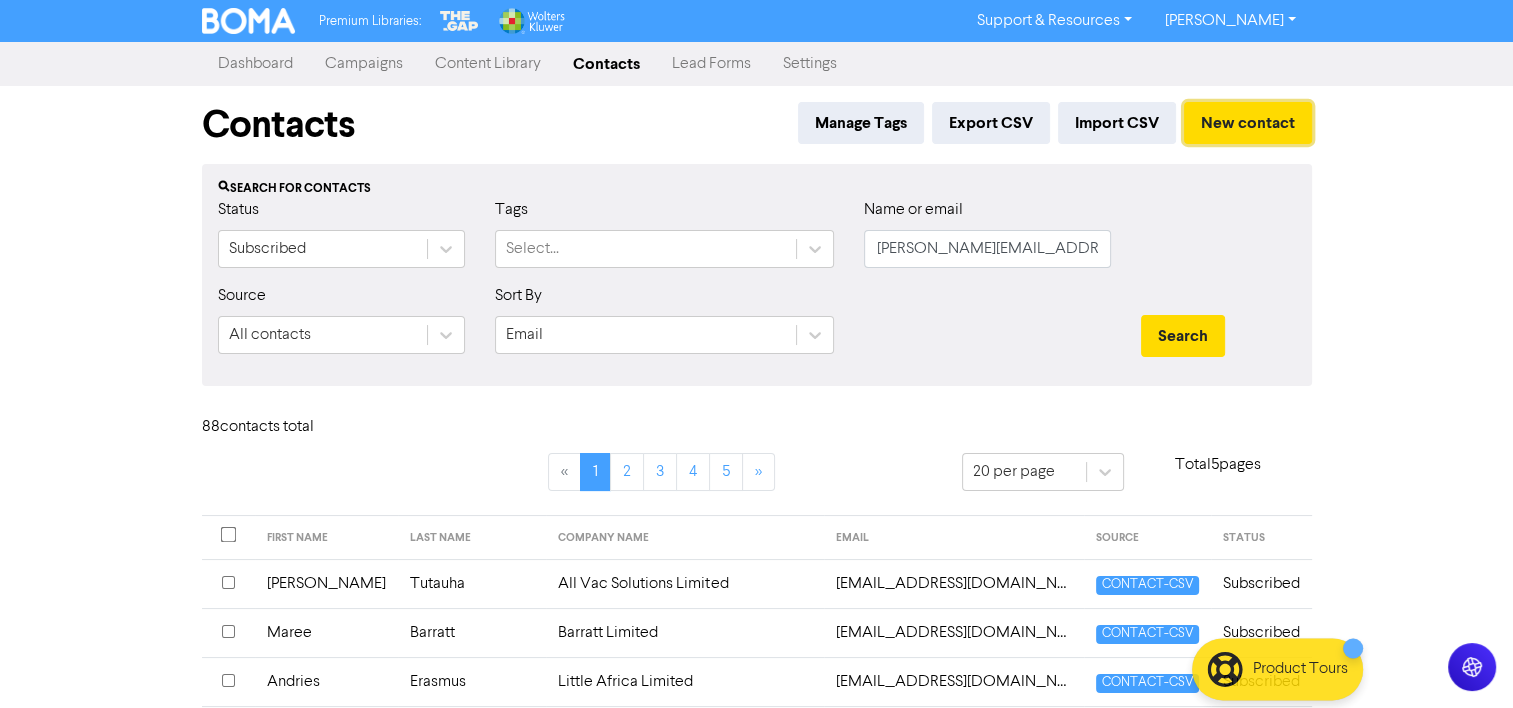 click on "New contact" at bounding box center [1248, 123] 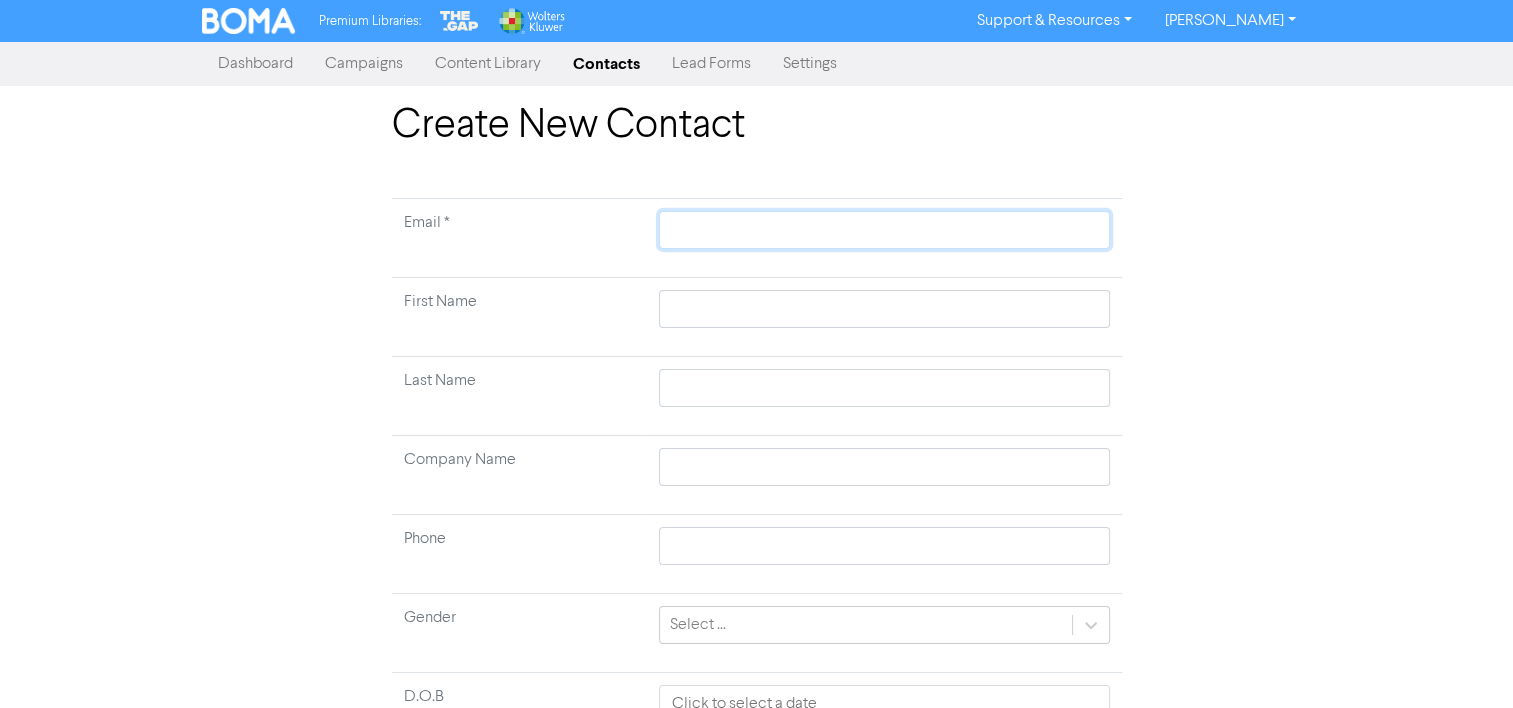 click 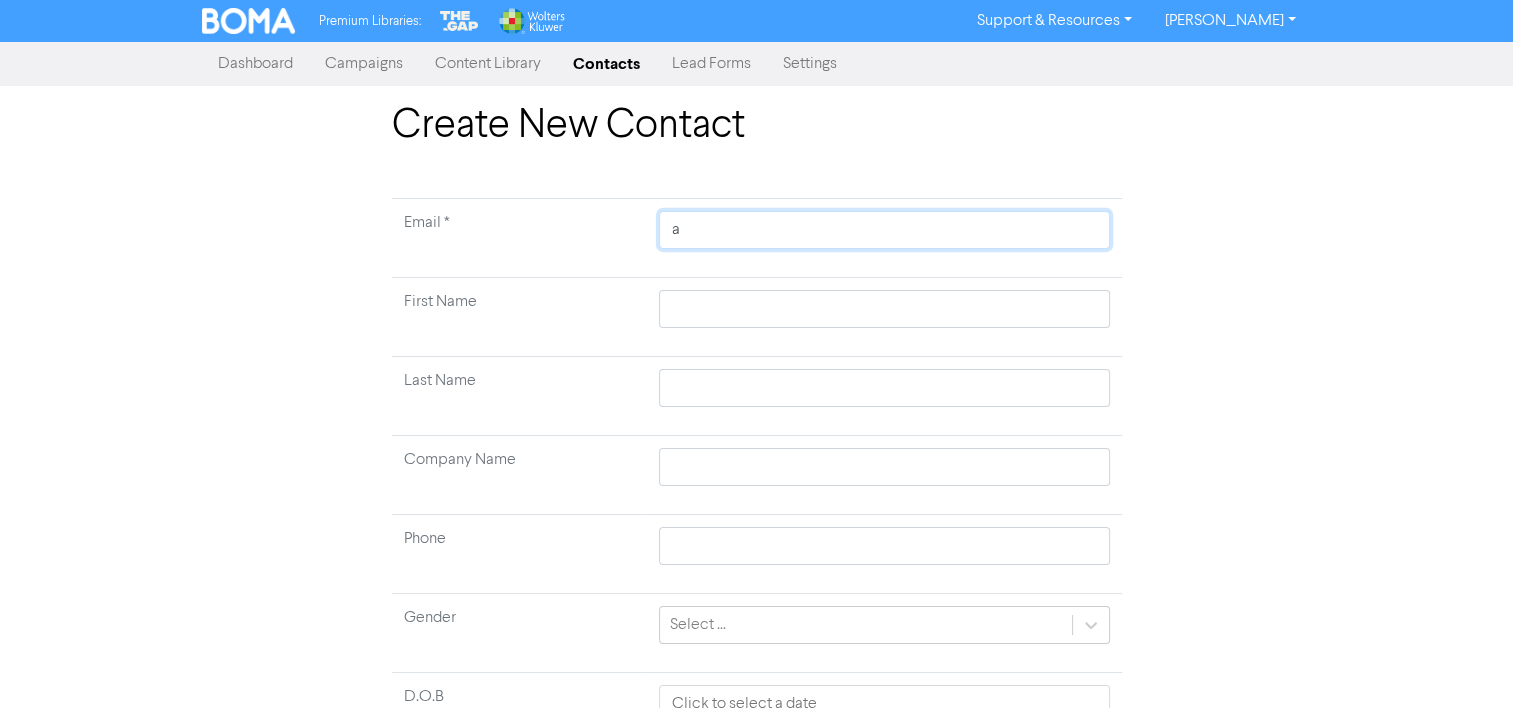 type on "ad" 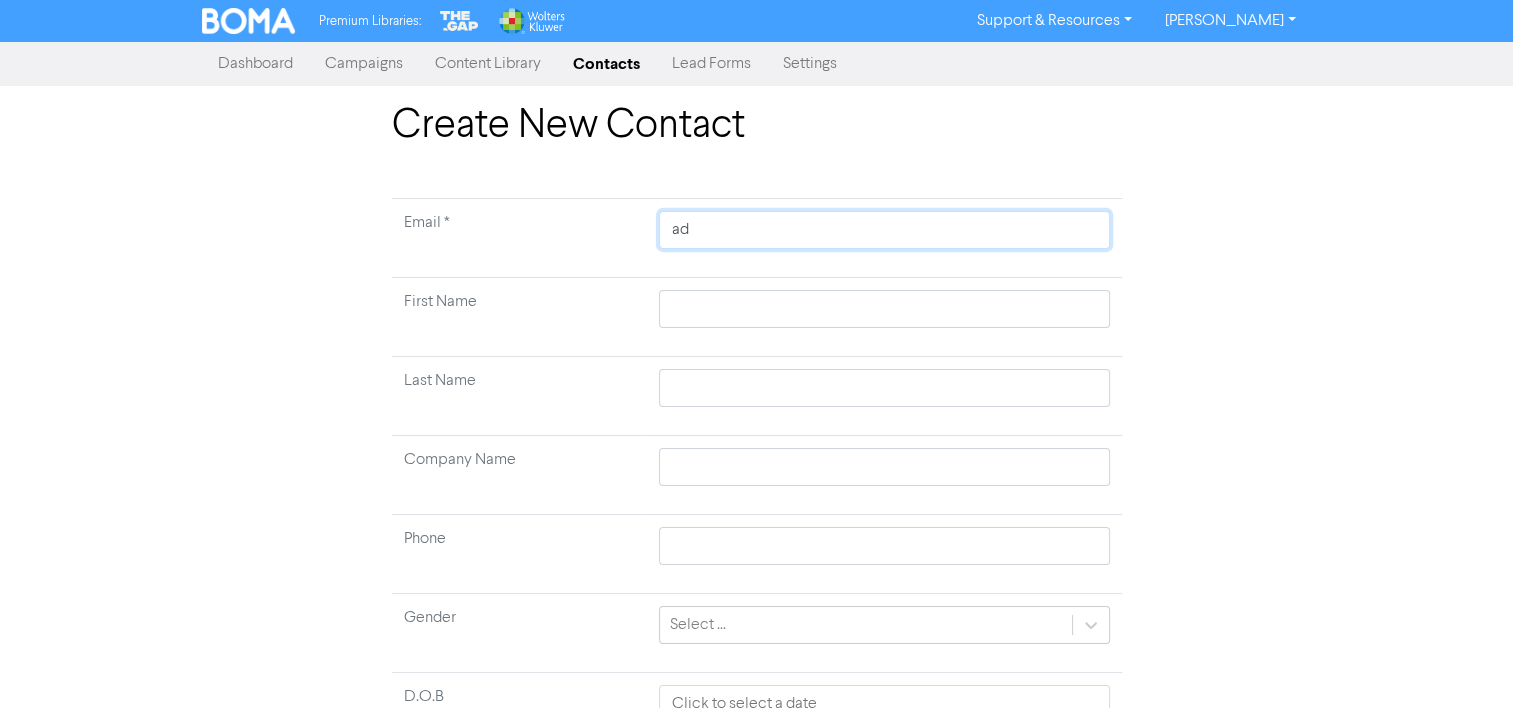 type on "adm" 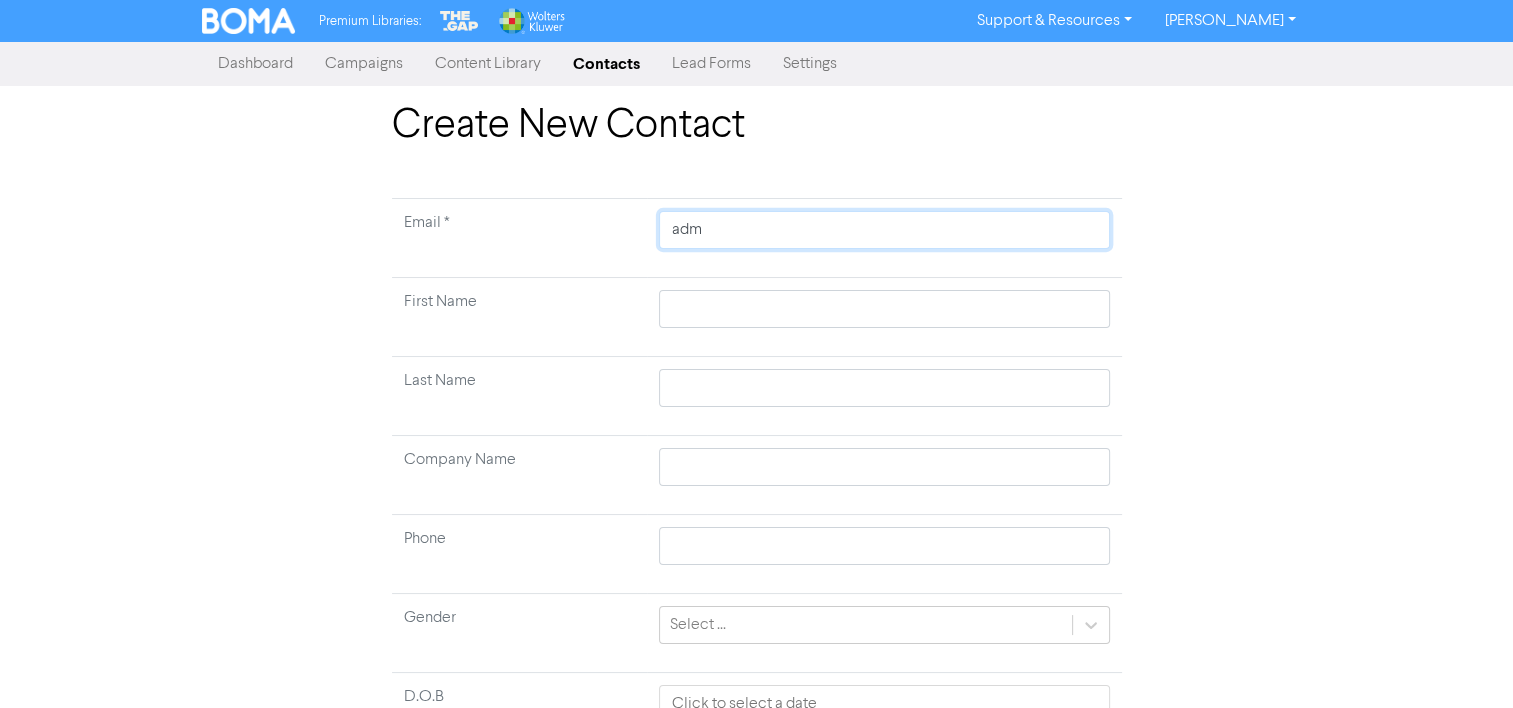 type 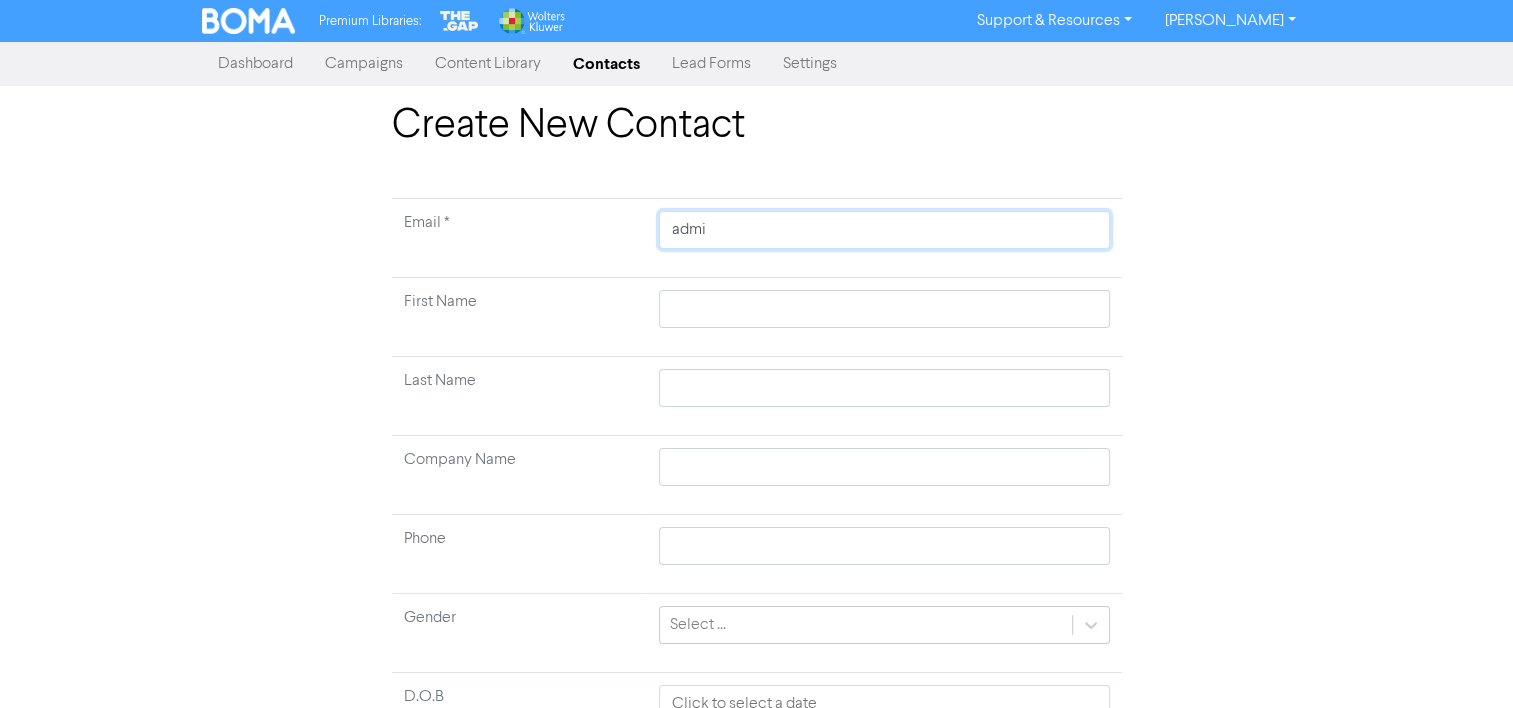 type on "admin" 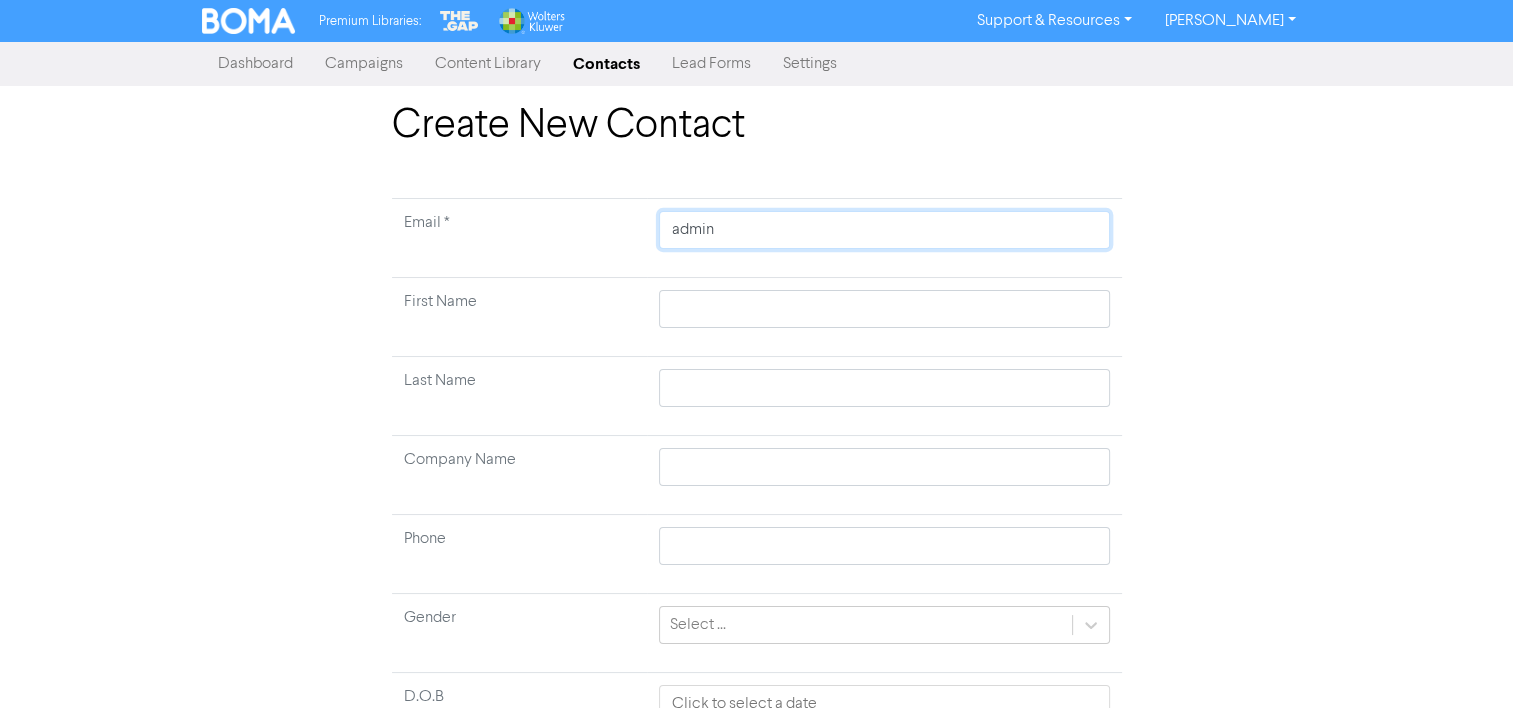 type on "admin@" 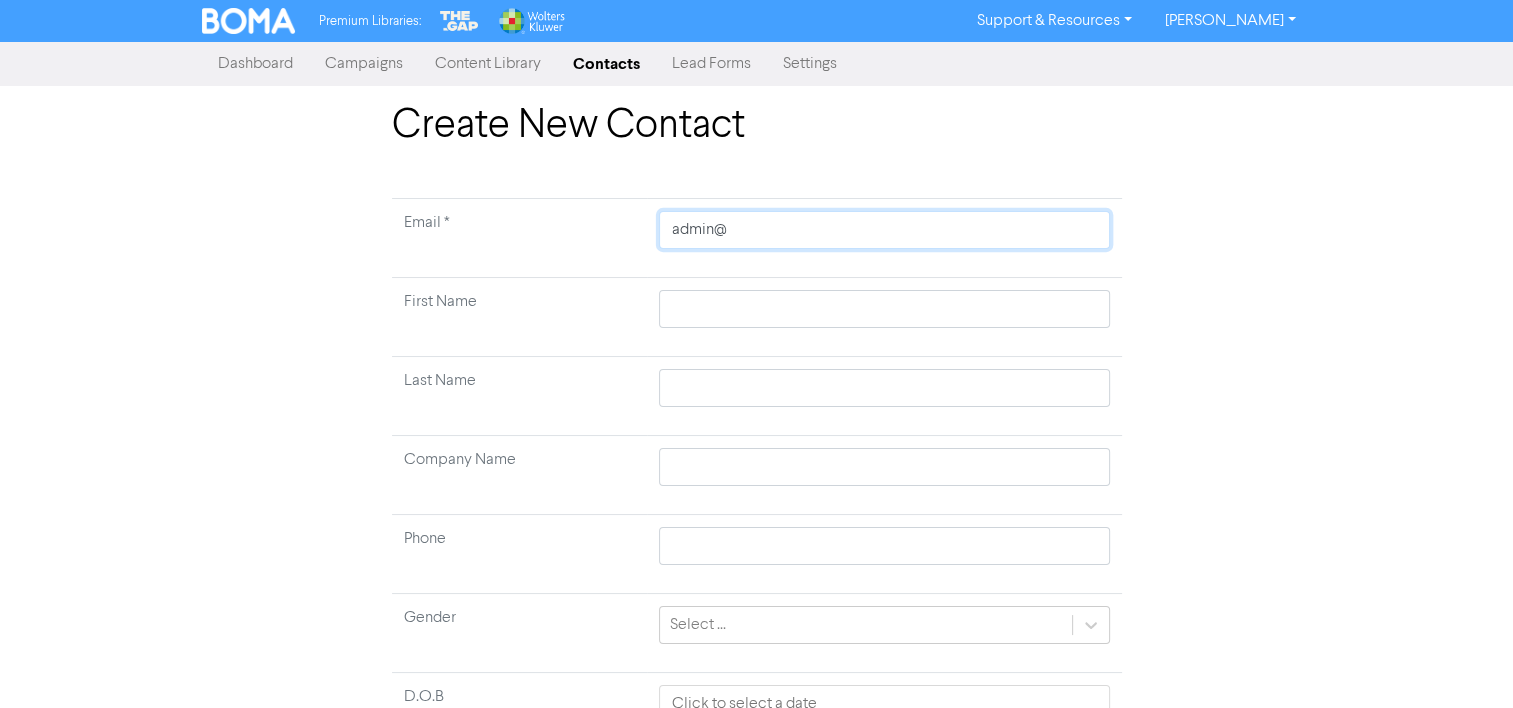type on "admin@b" 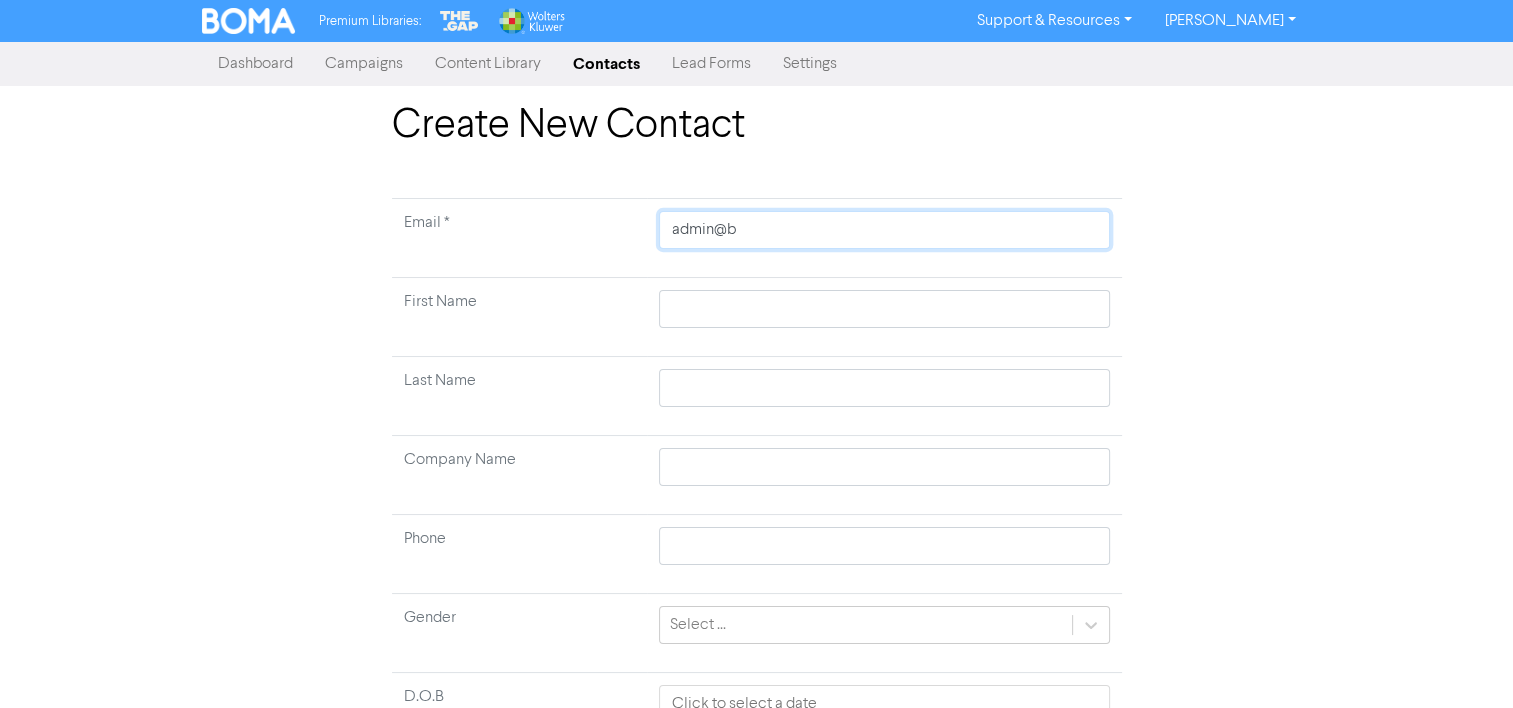 type on "admin@bb" 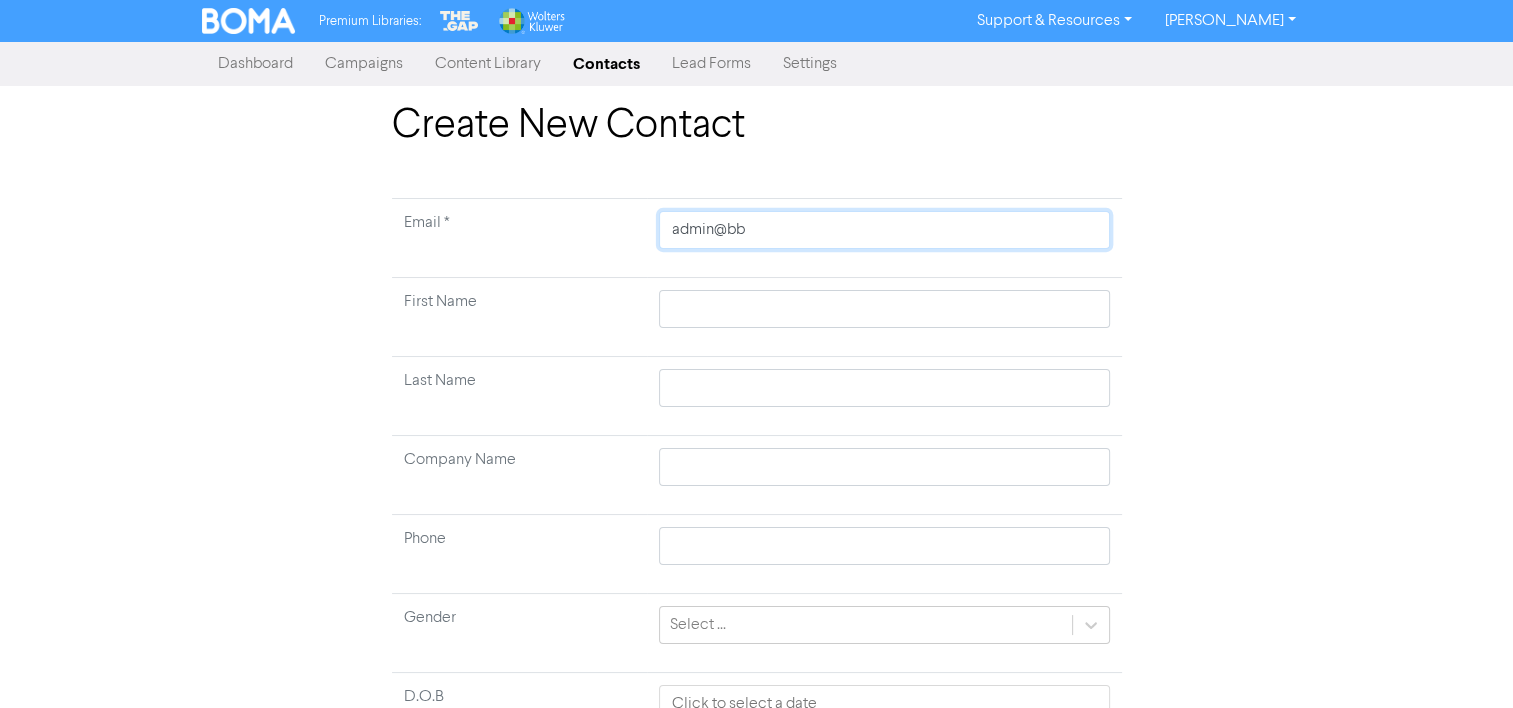 type on "admin@bbb" 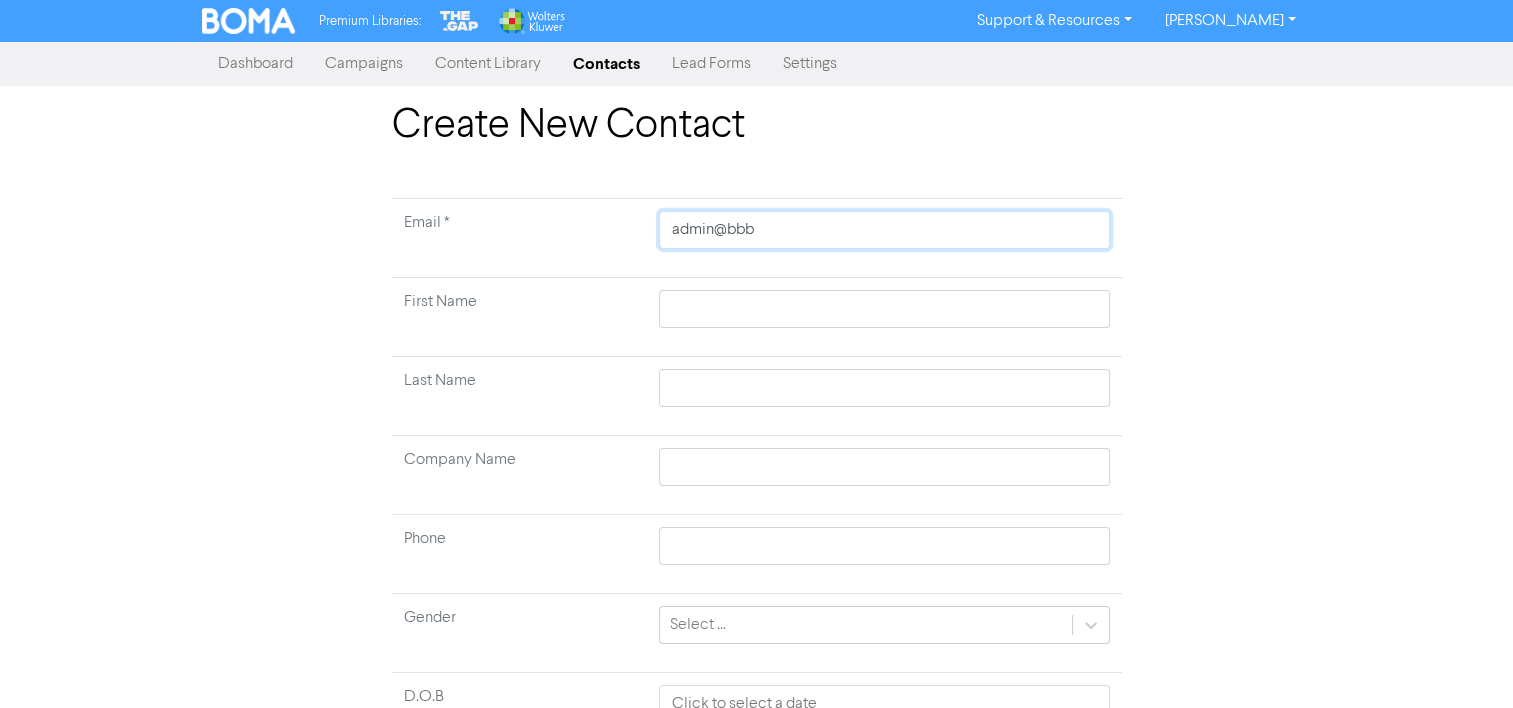 type 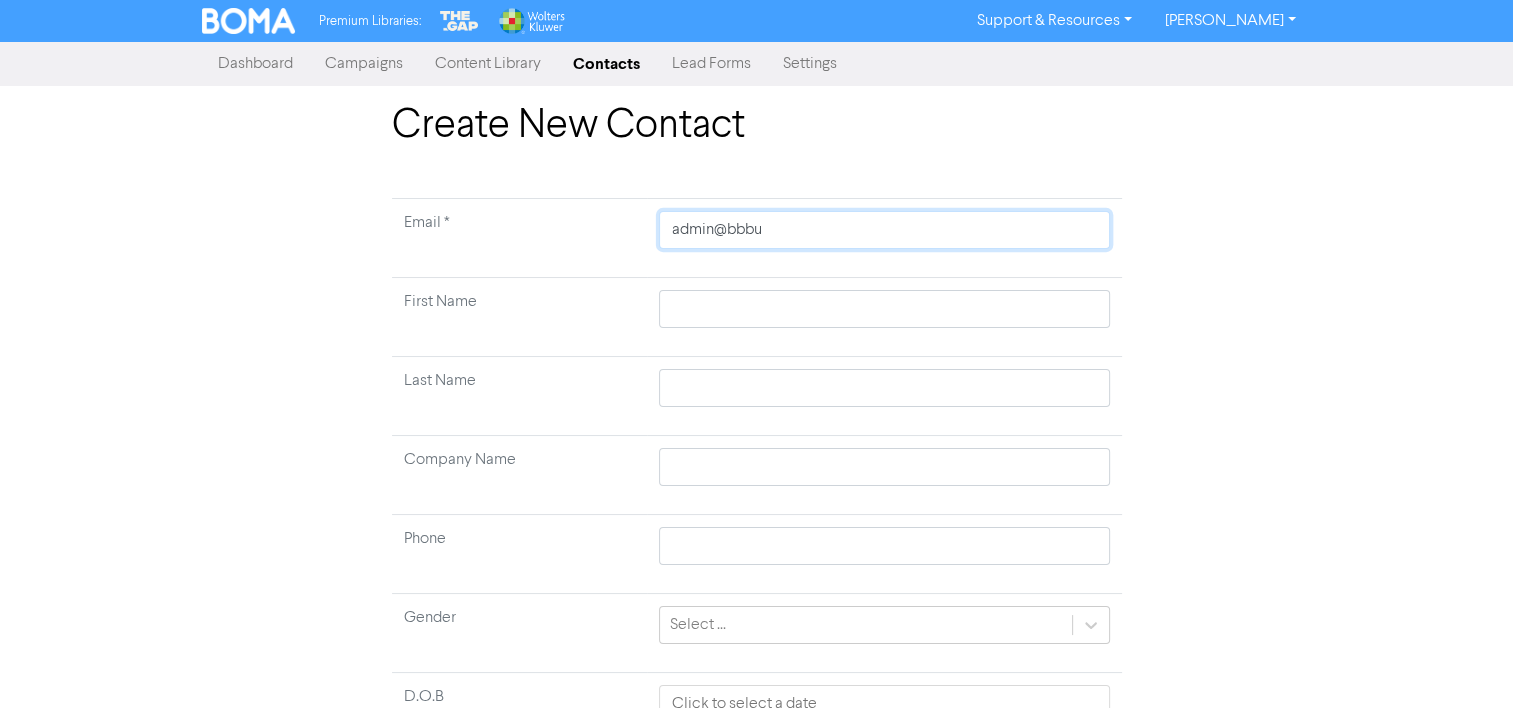 type on "admin@bbbui" 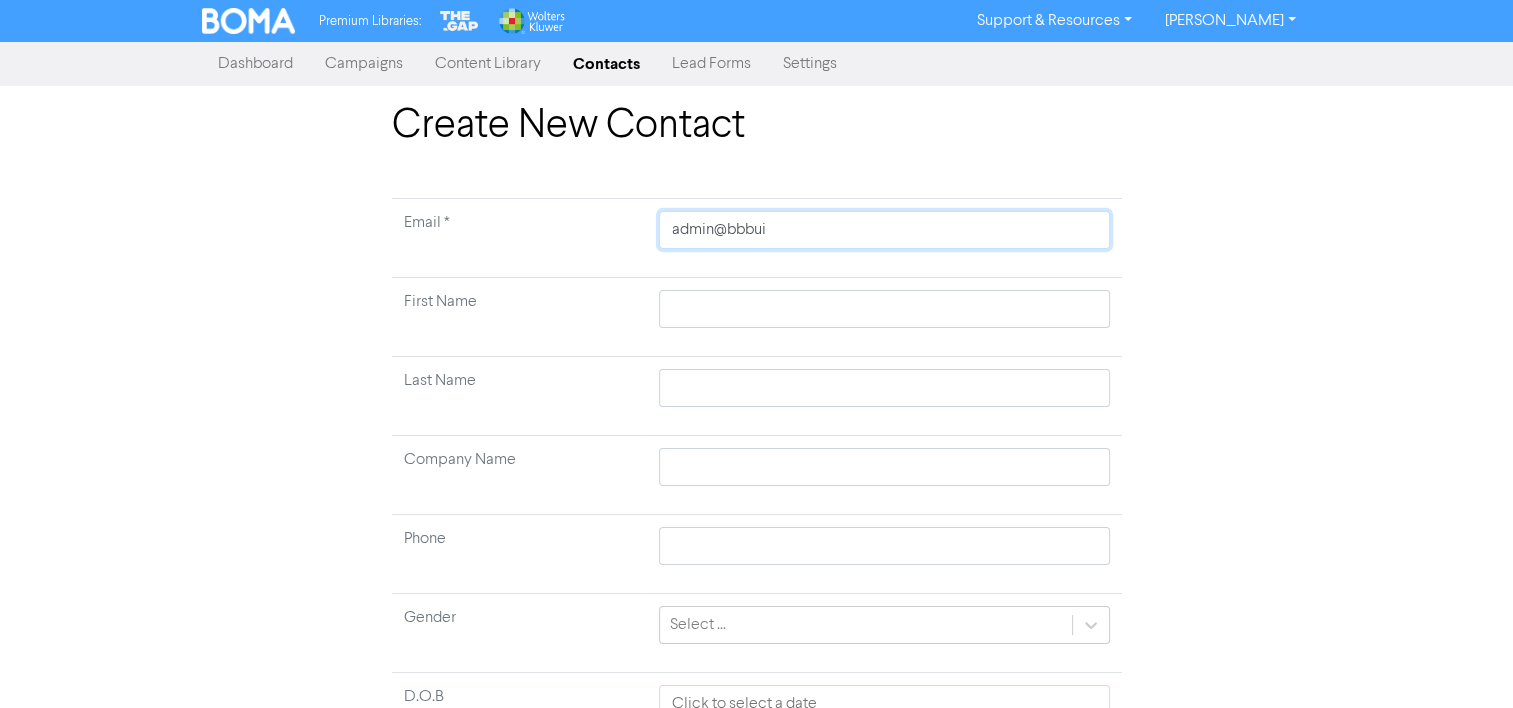 type on "admin@bbbuil" 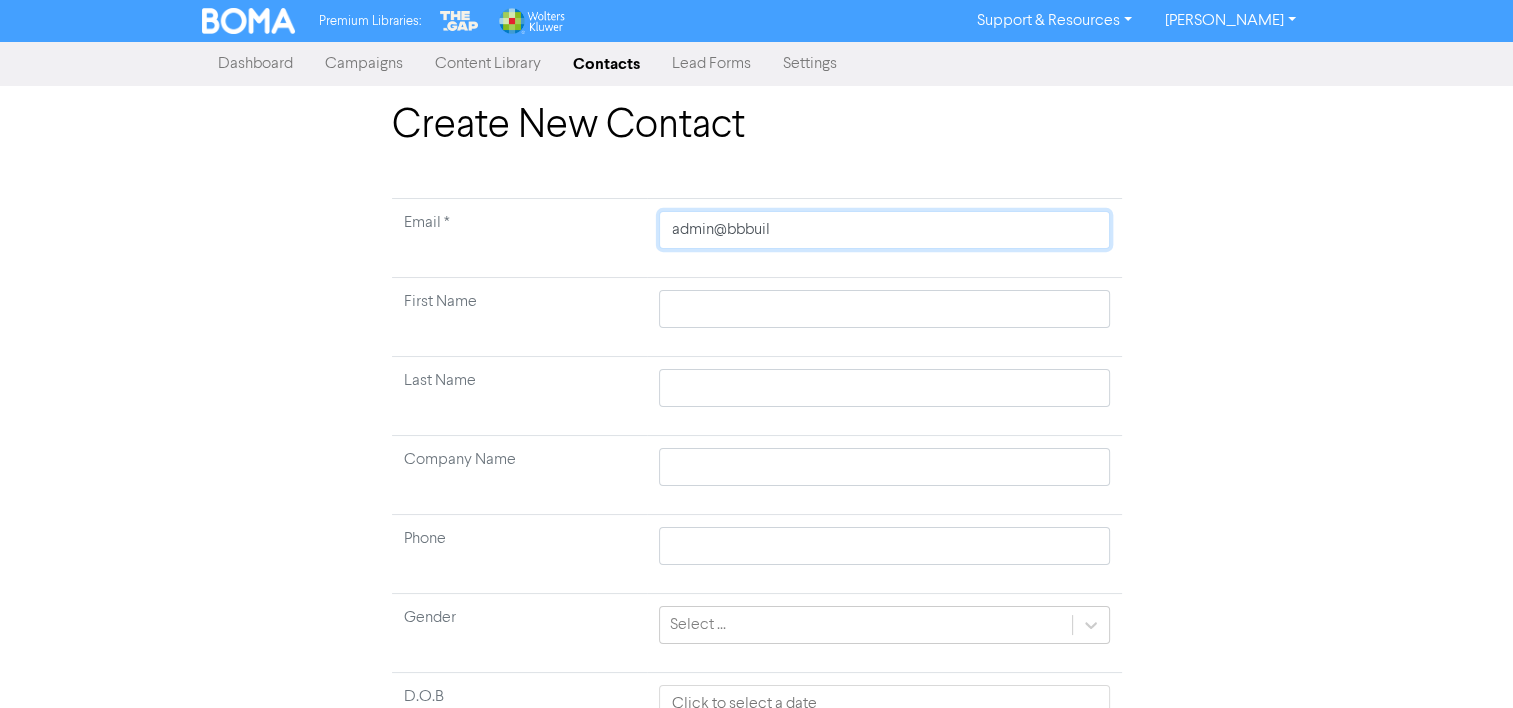 type on "admin@bbbuild" 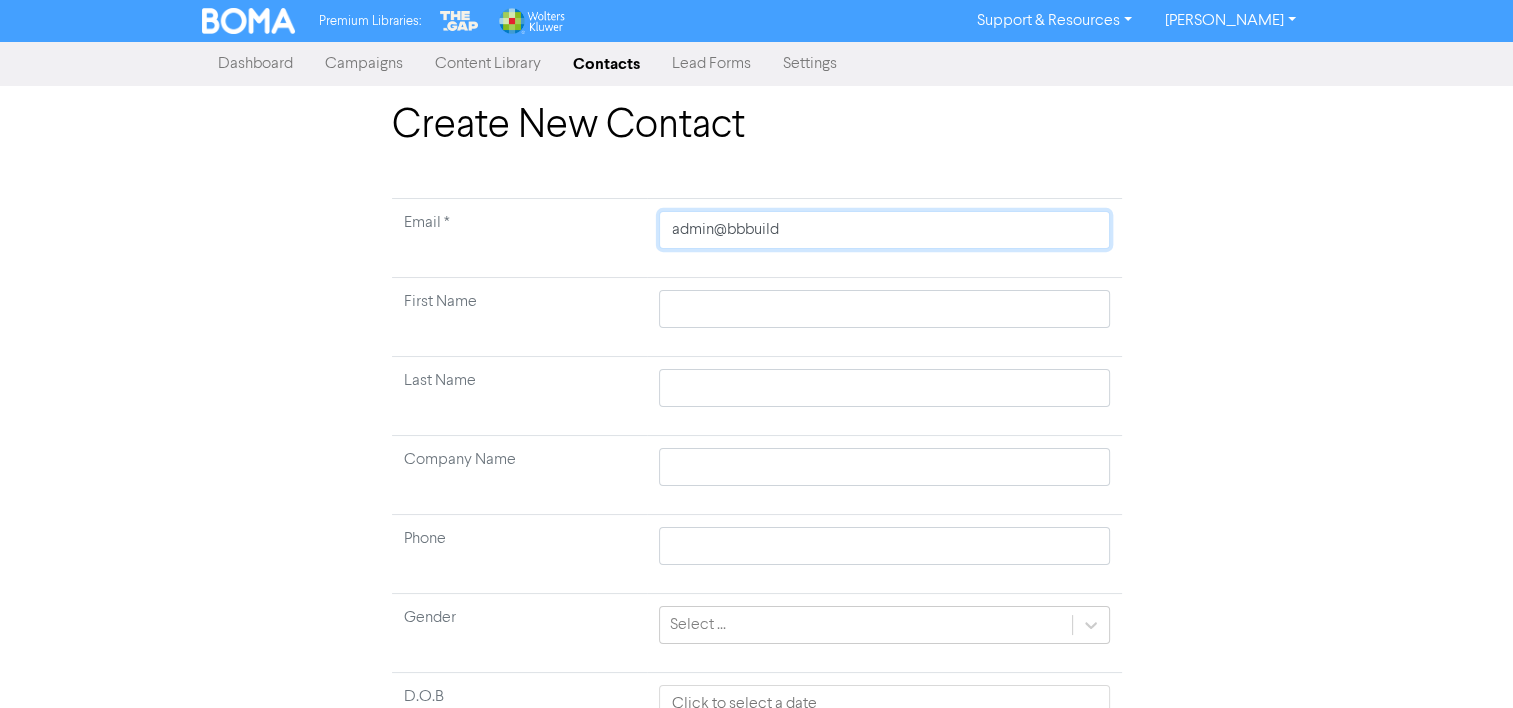 type on "[EMAIL_ADDRESS][DOMAIN_NAME]" 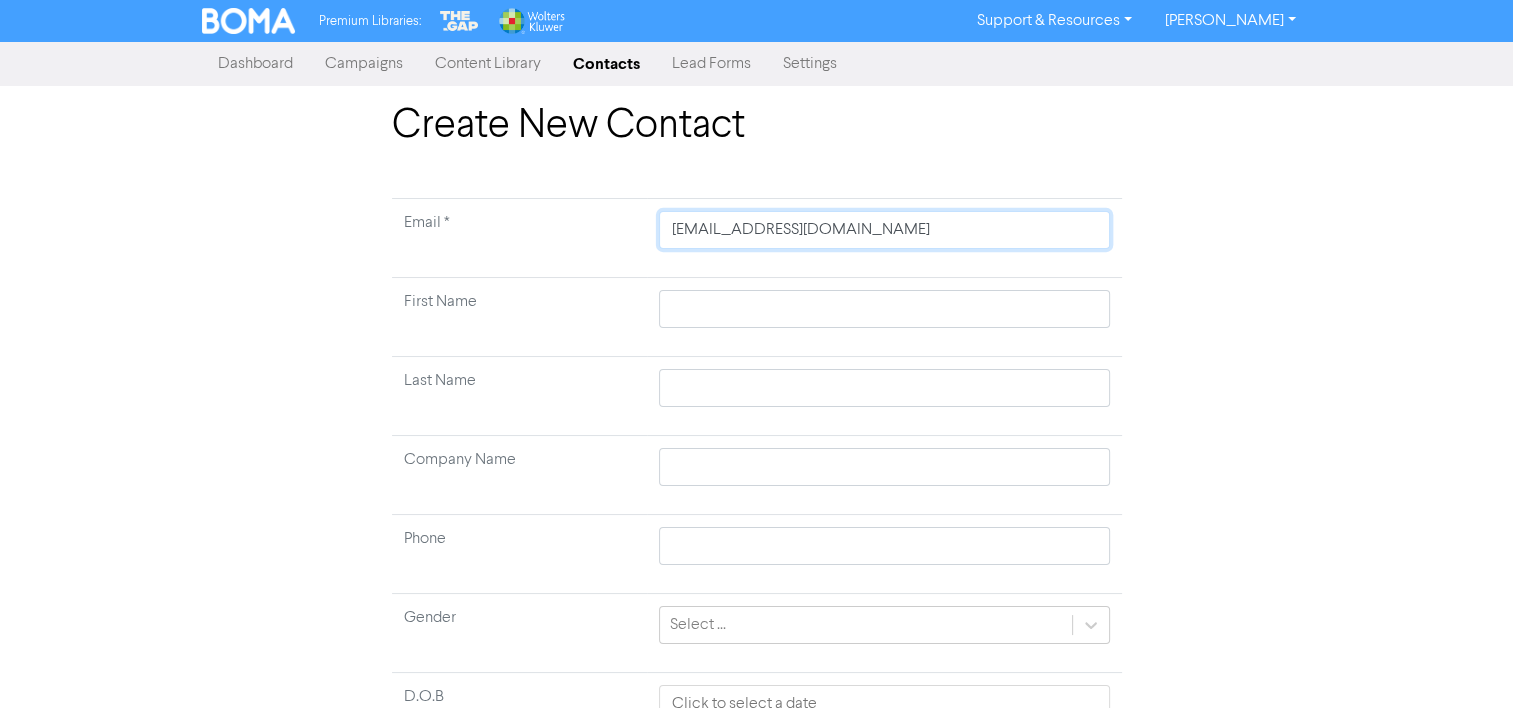type 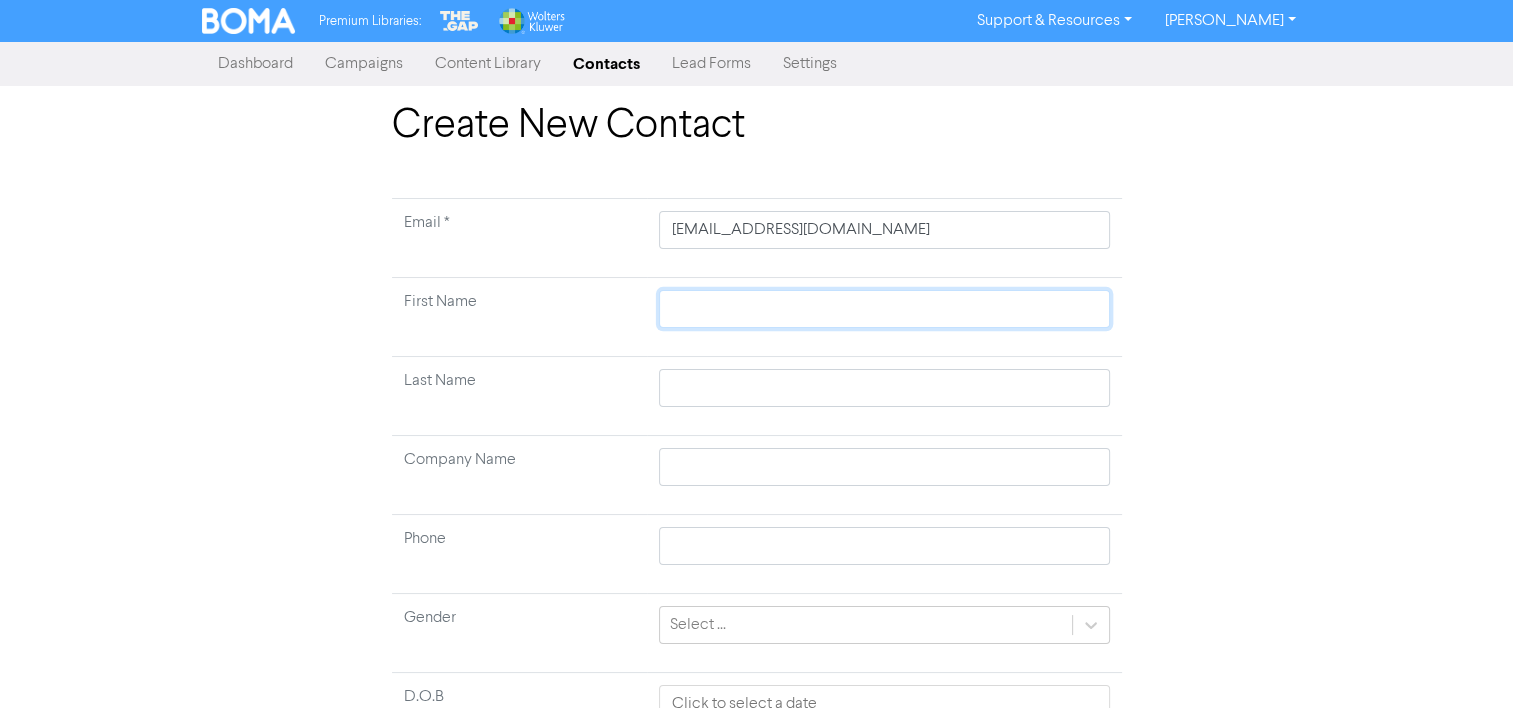 type 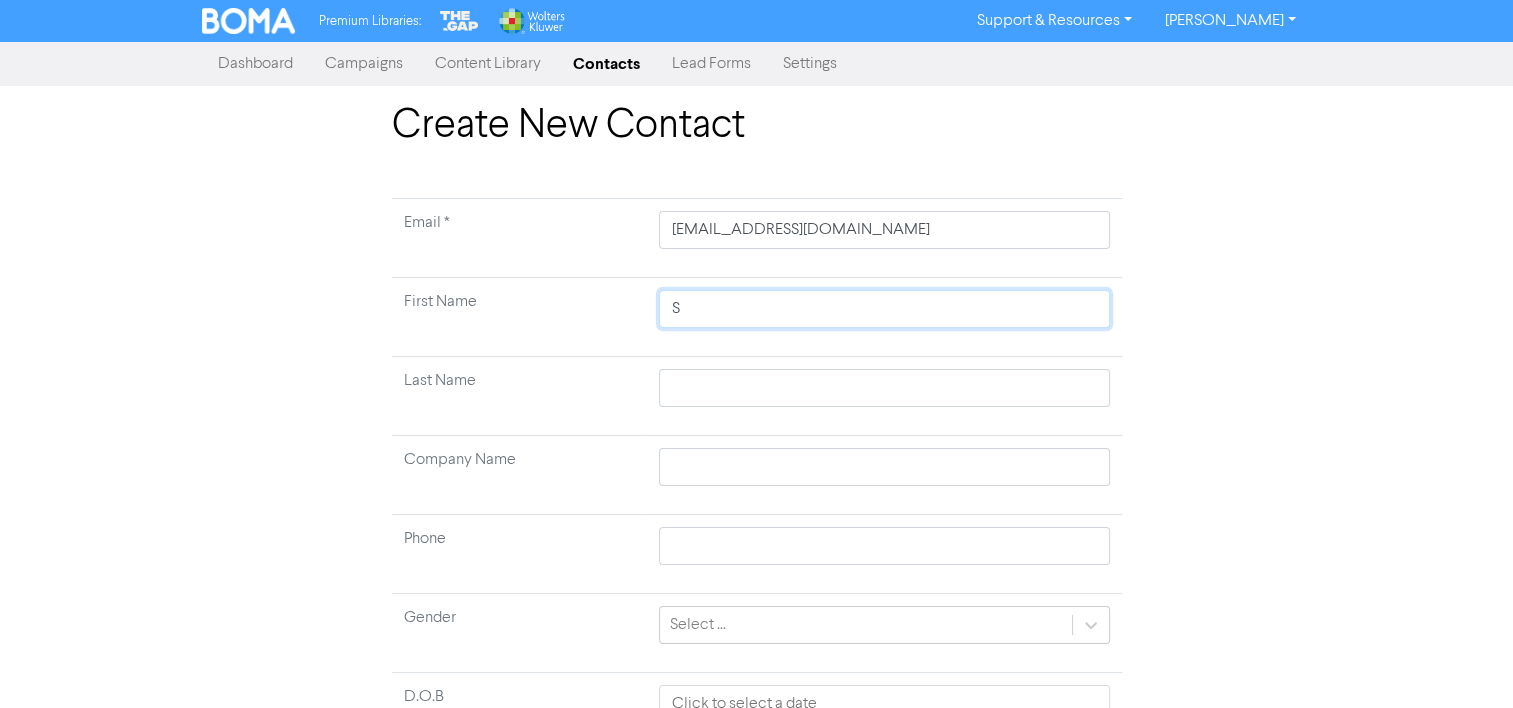 type on "[PERSON_NAME]" 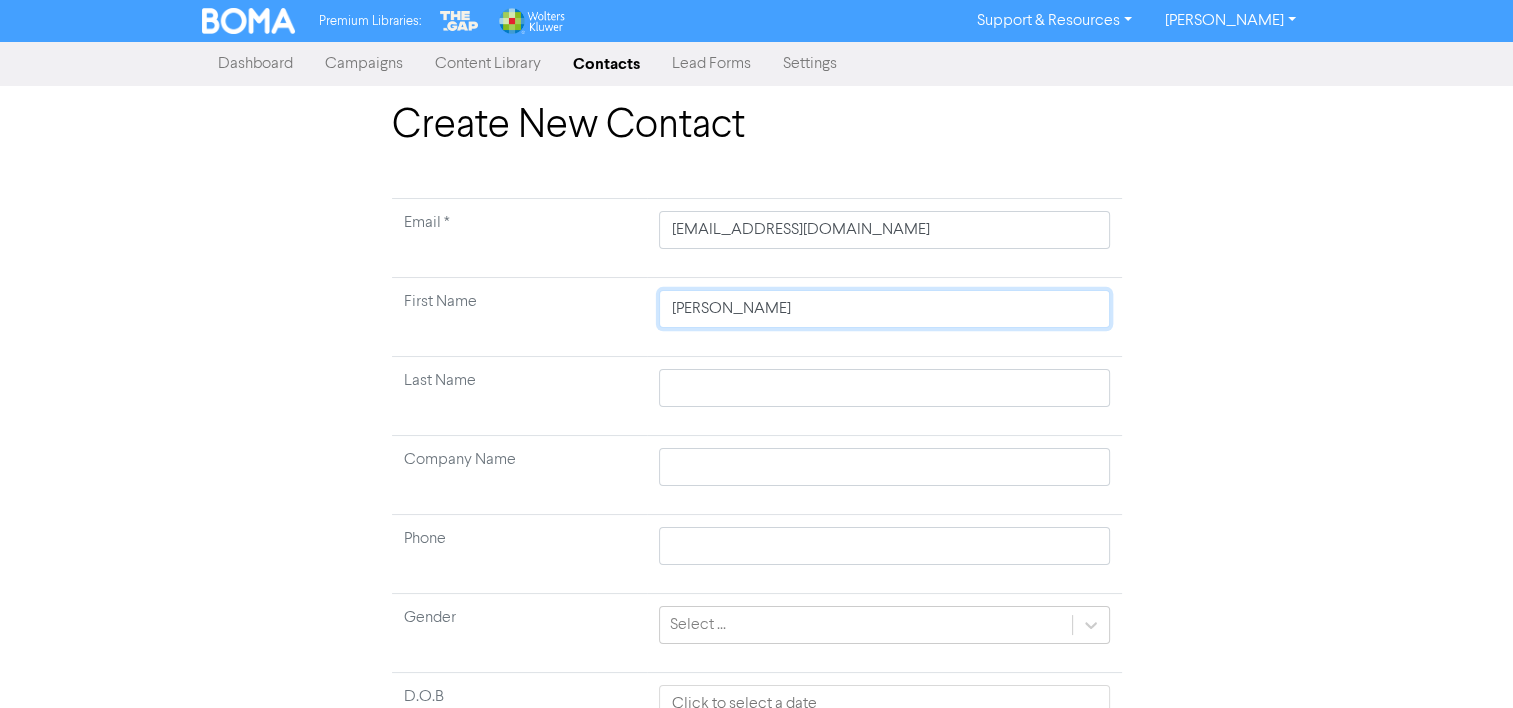type 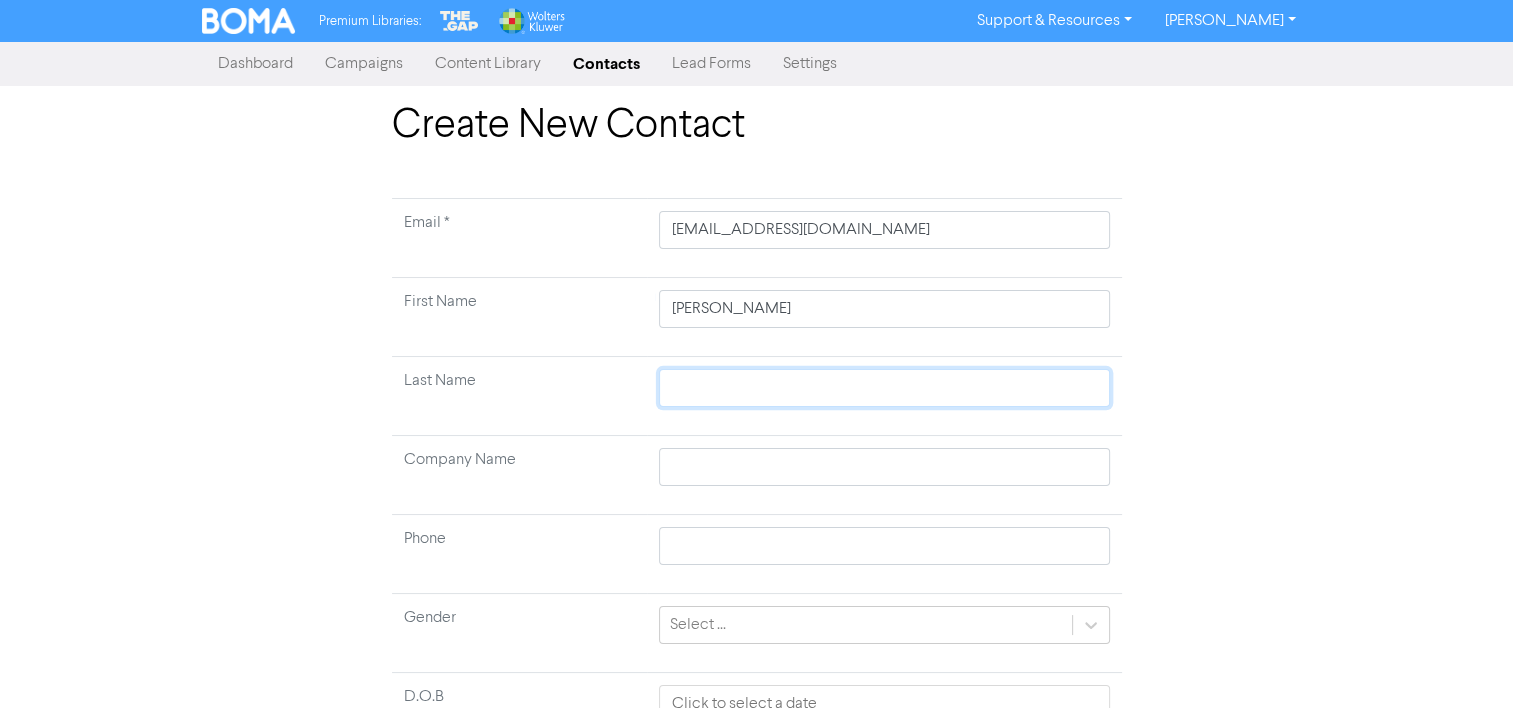 type 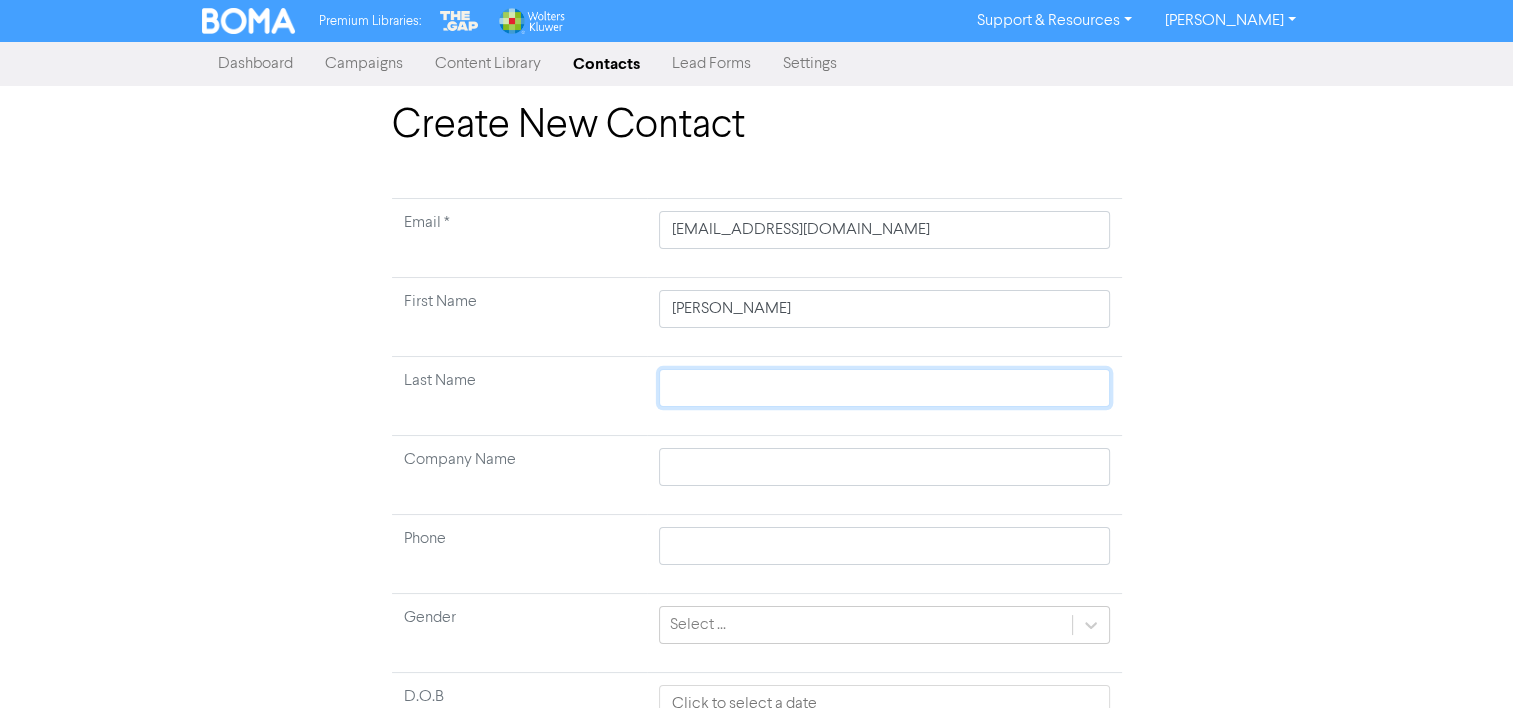 type on "B" 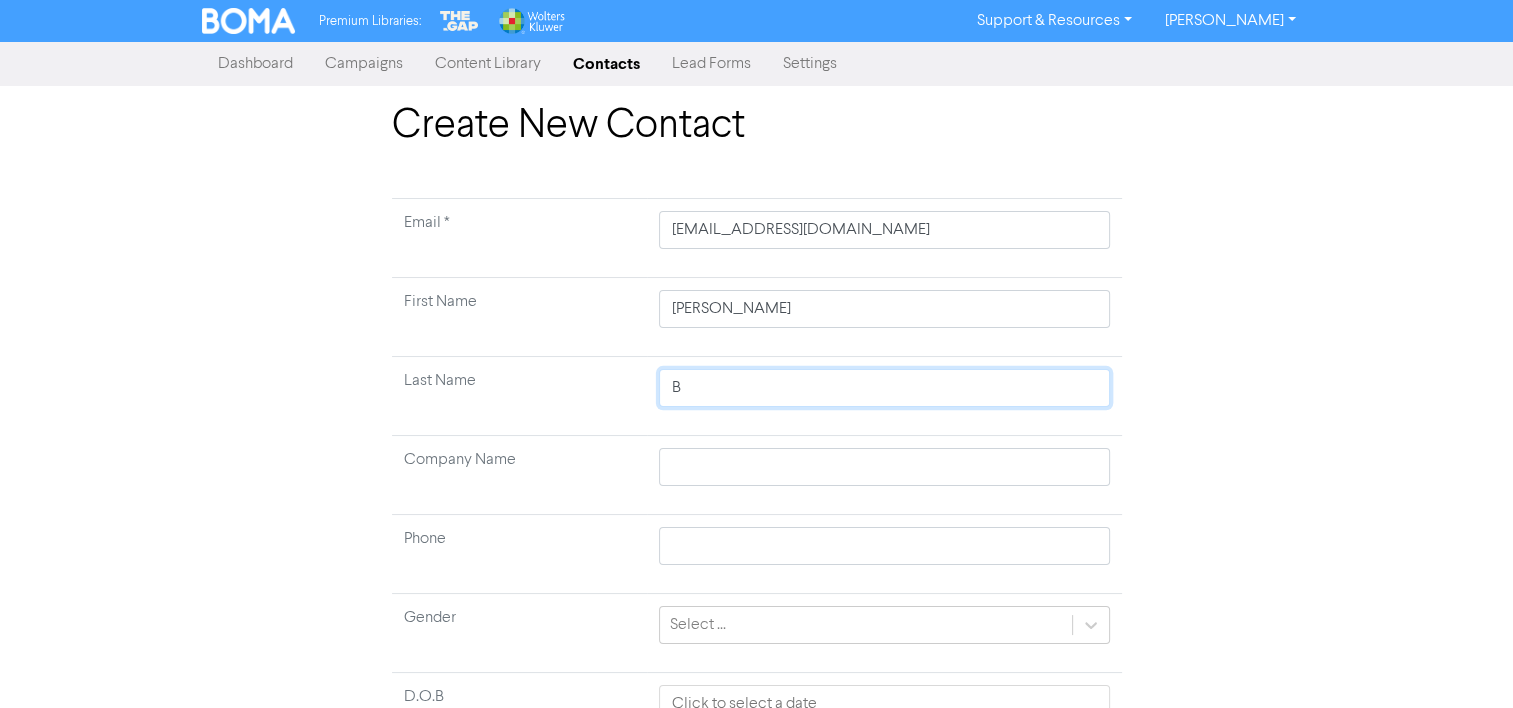 type on "Ba" 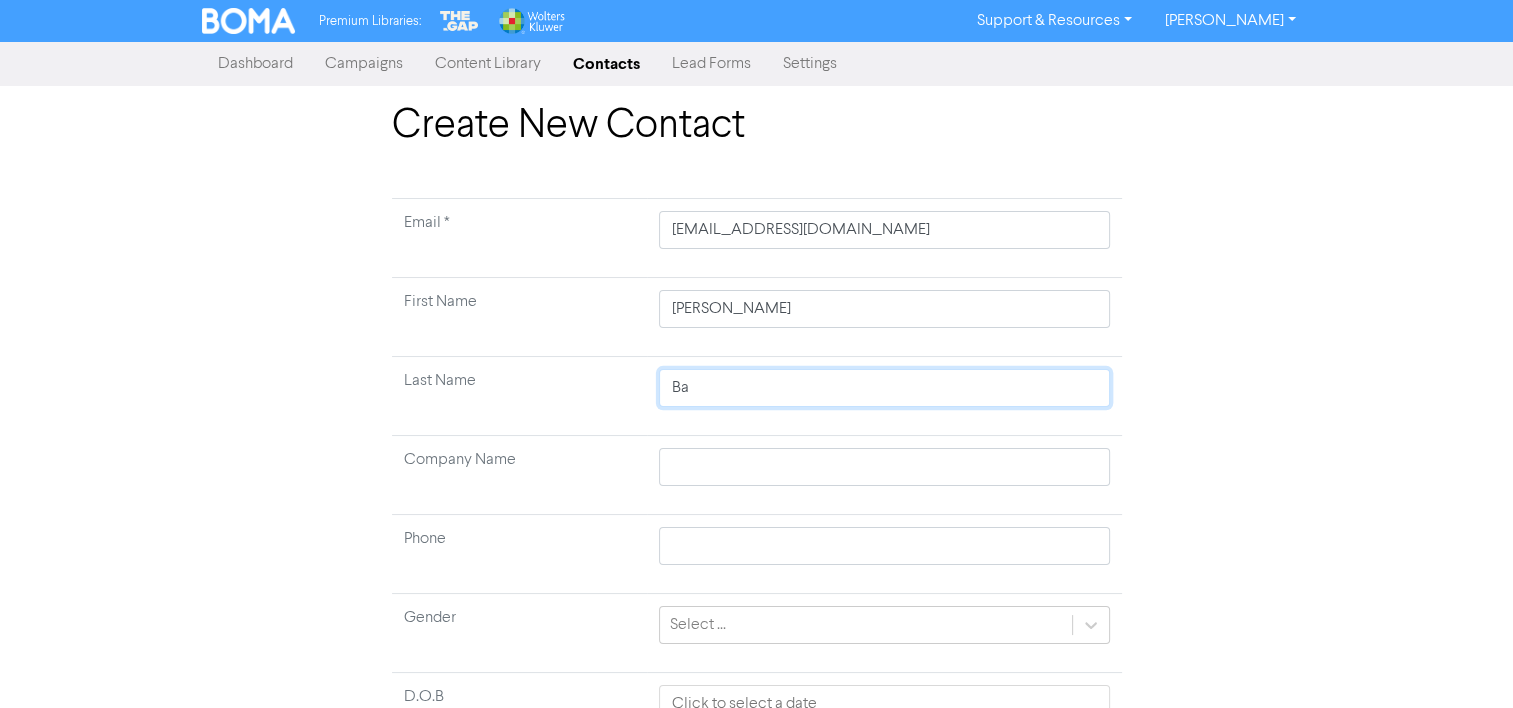 type on "Bak" 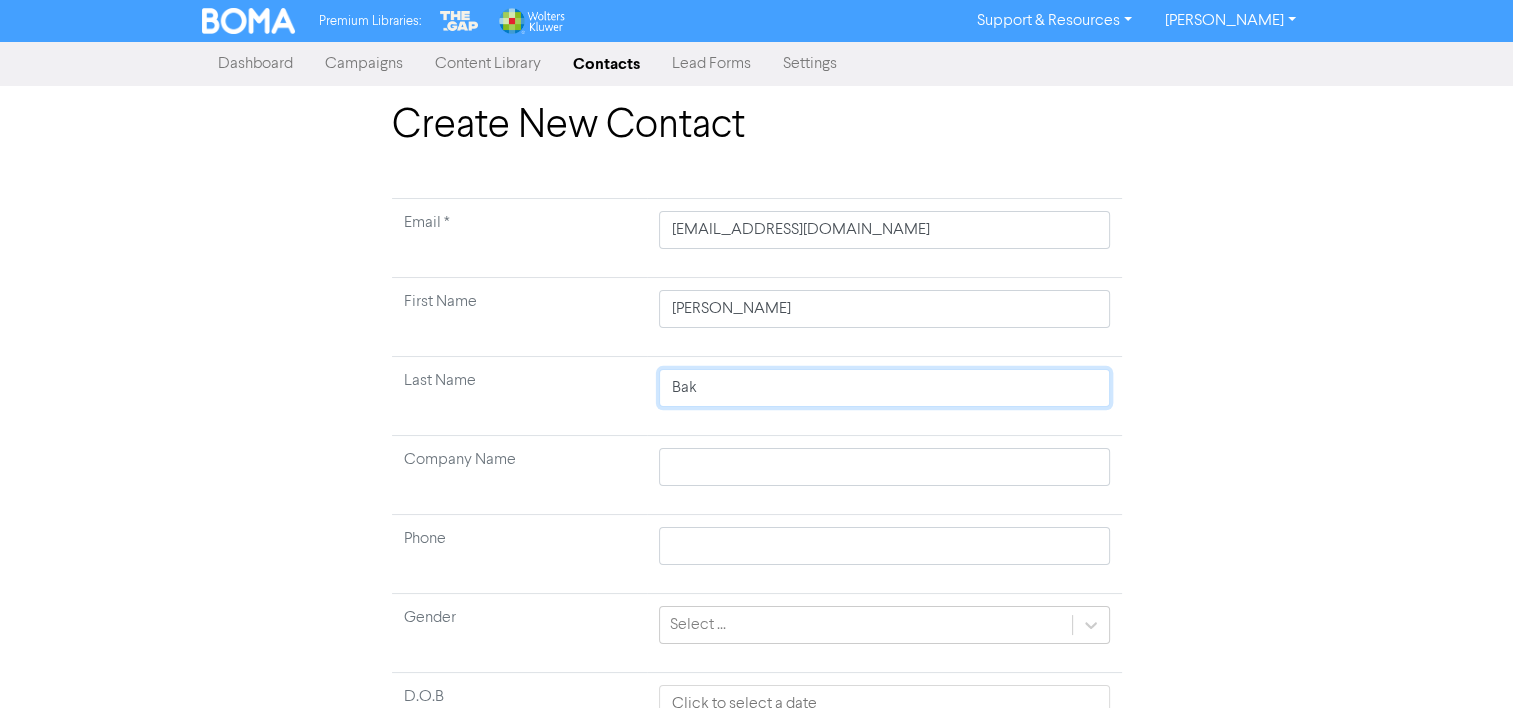 type on "Bakk" 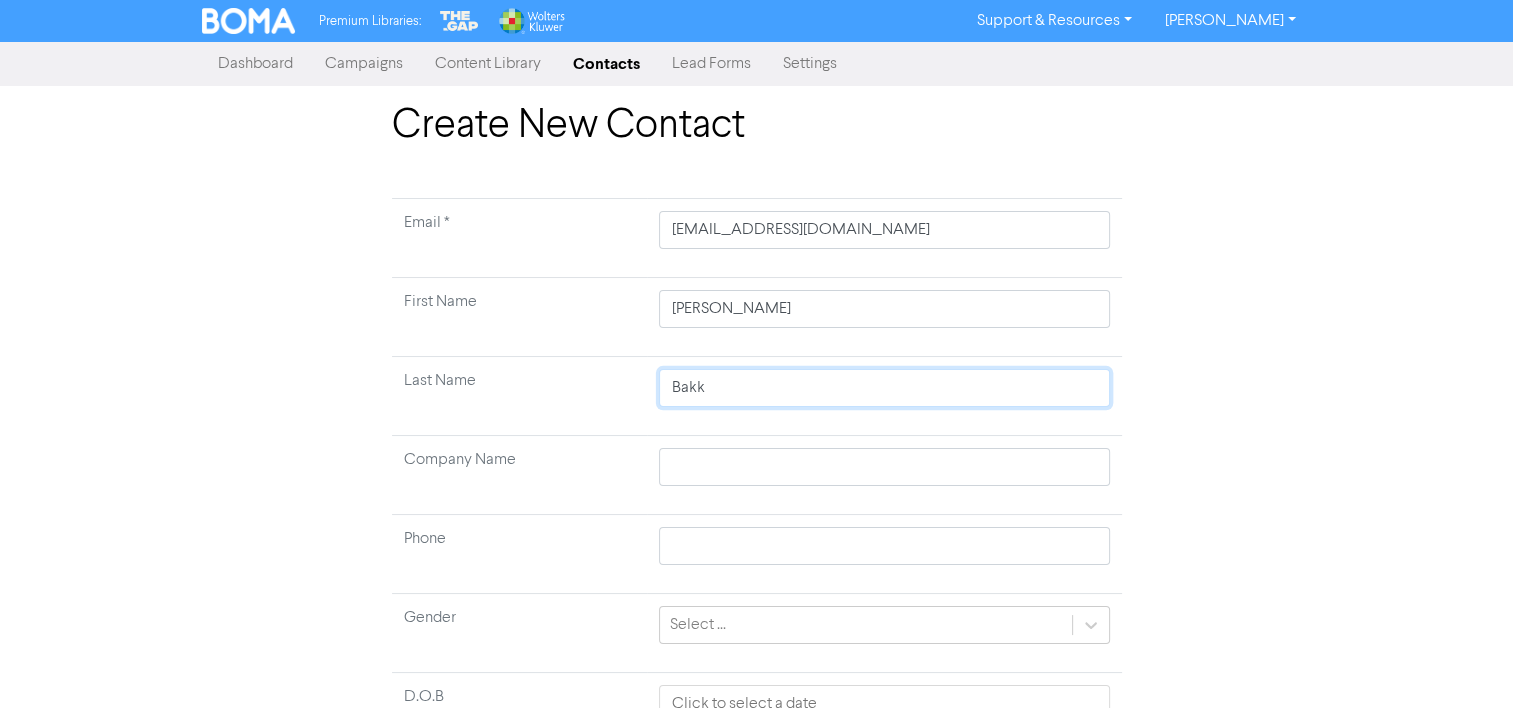 type 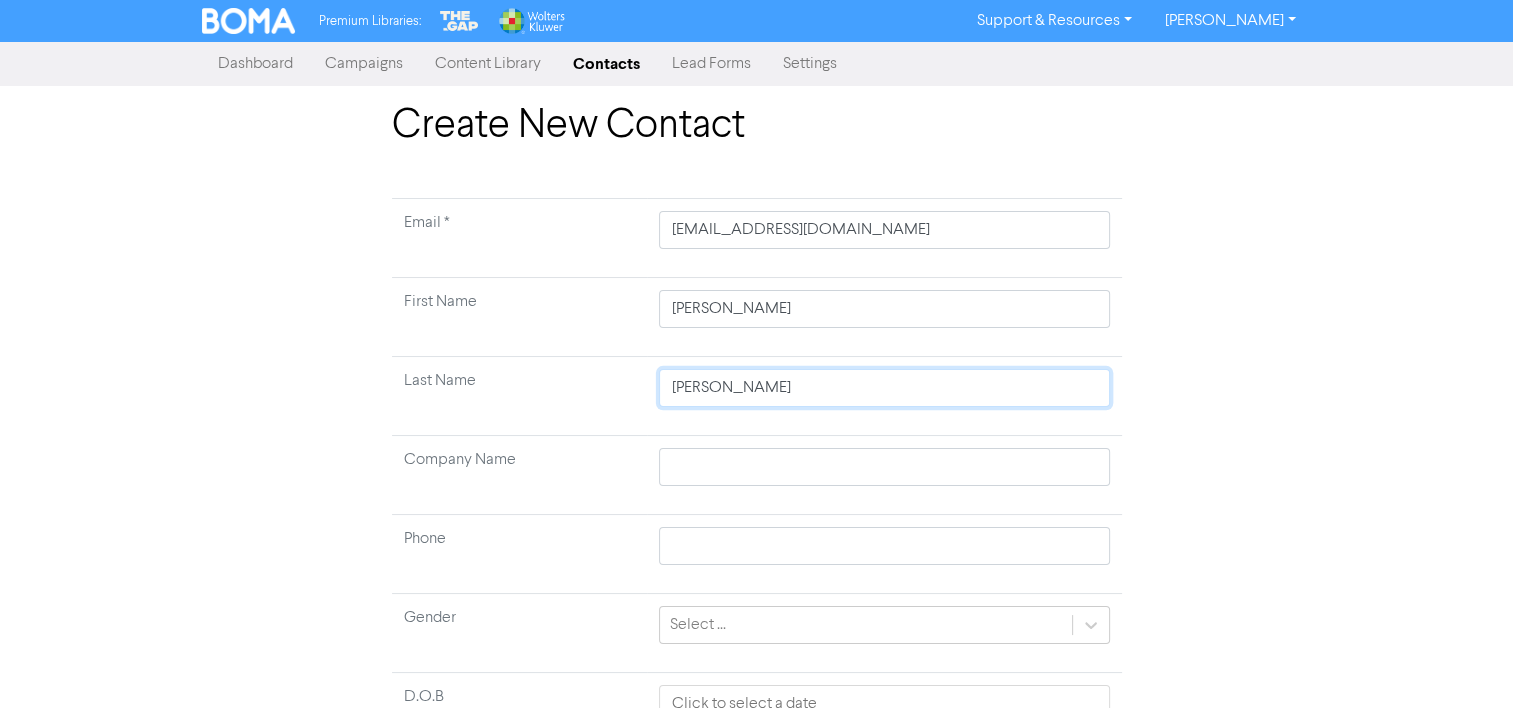 type on "[PERSON_NAME]" 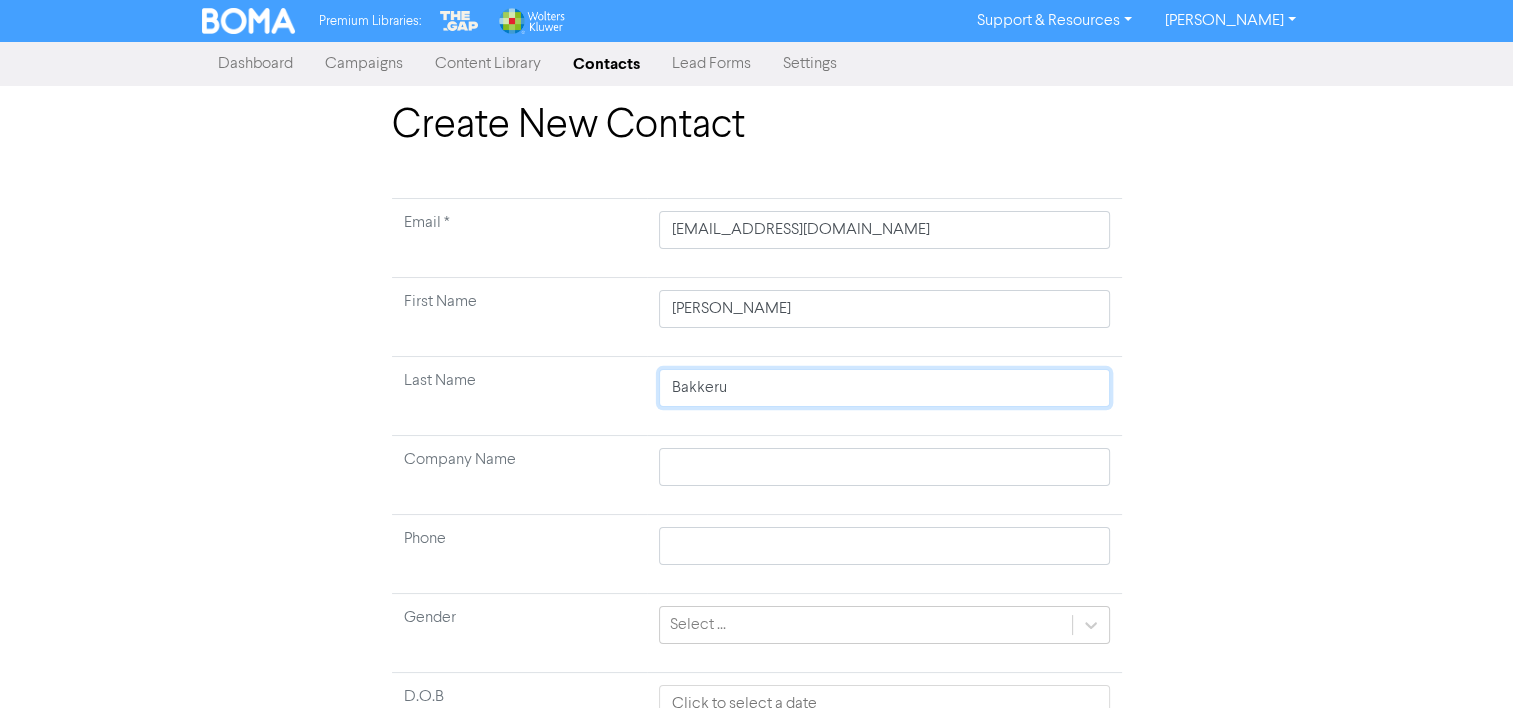 type on "Bakkerus" 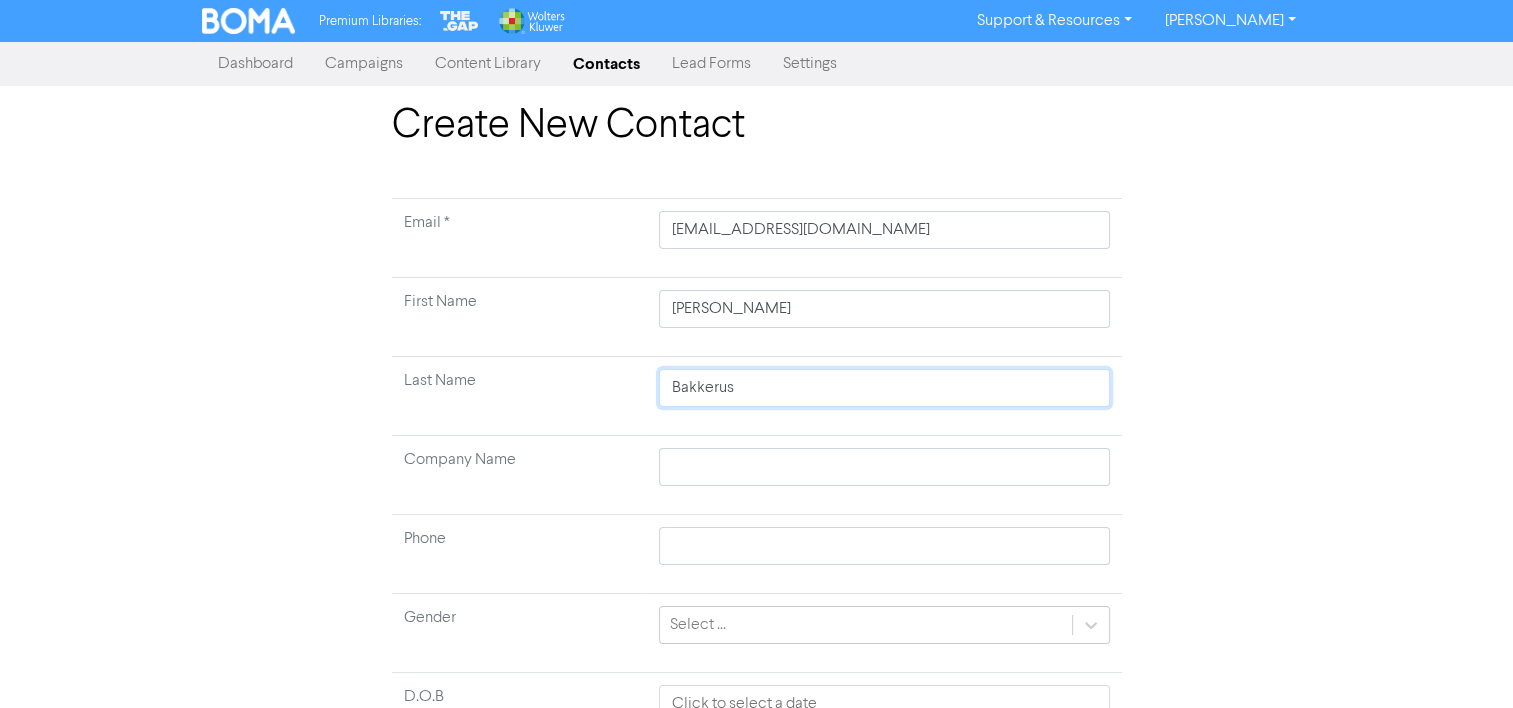type on "Bakkerus" 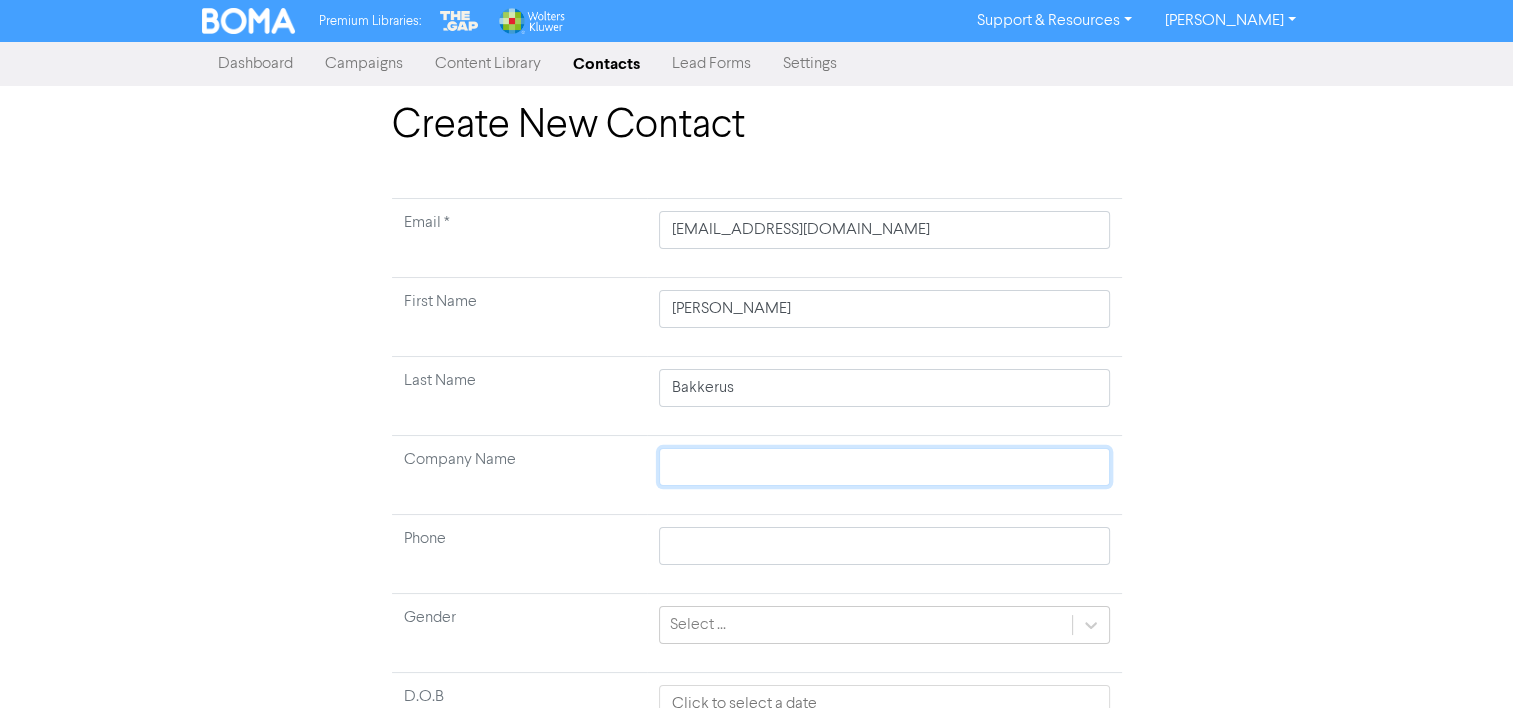 type 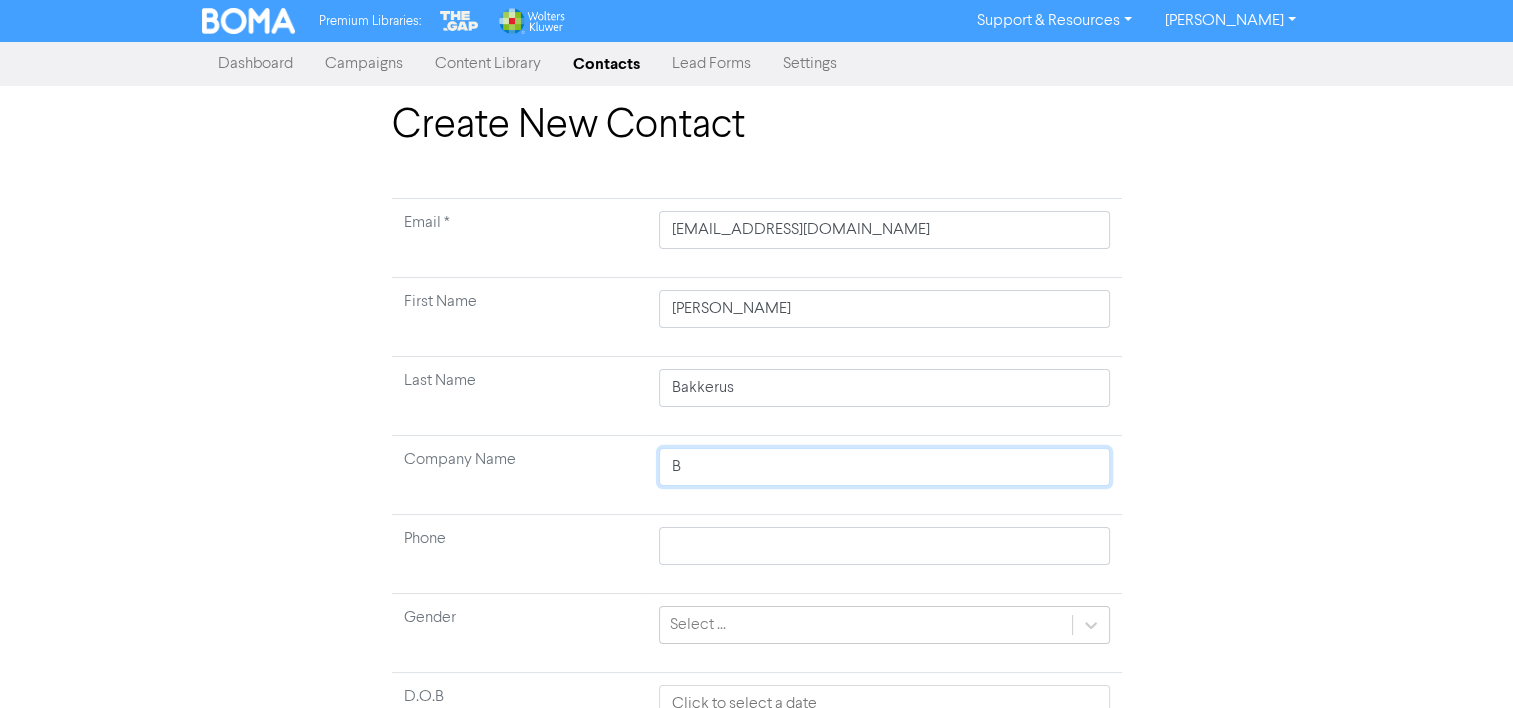 type on "BB" 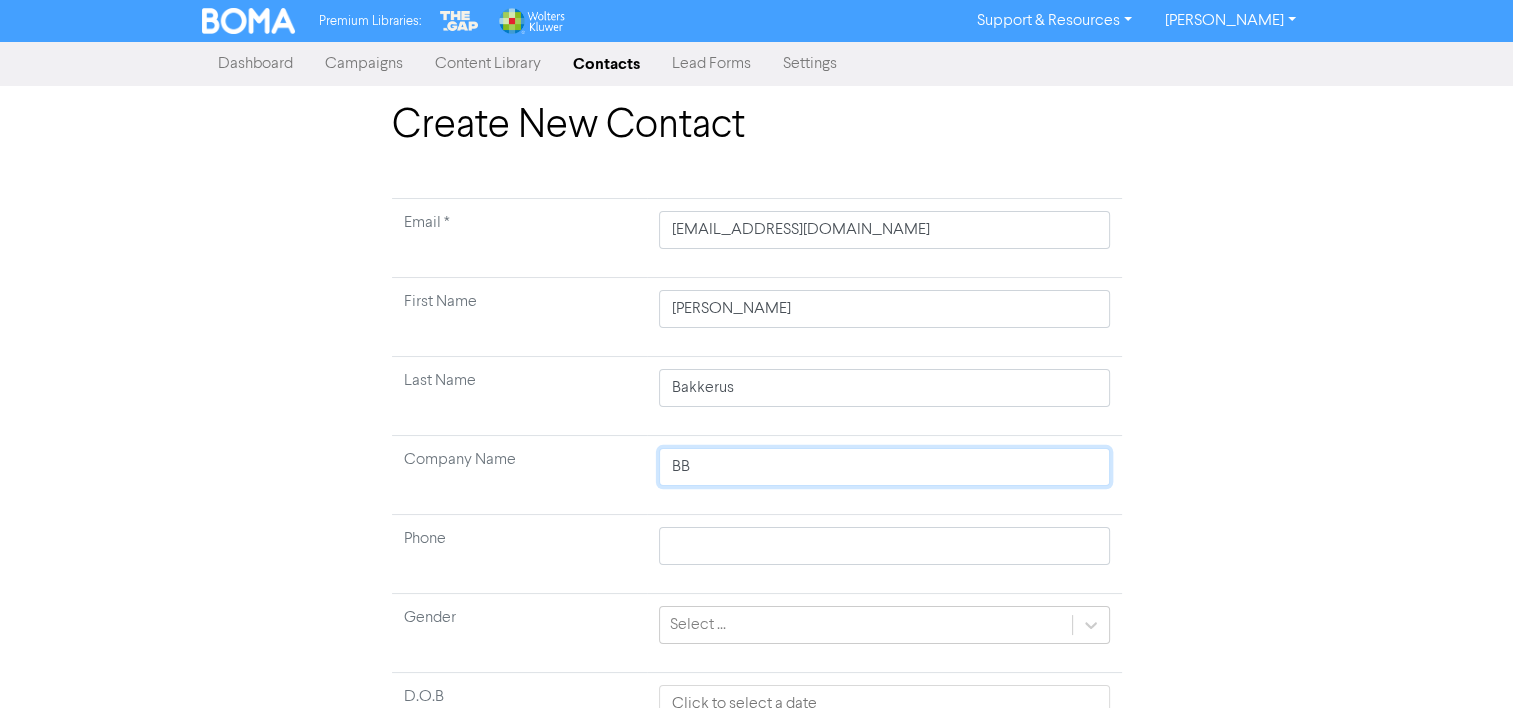 type 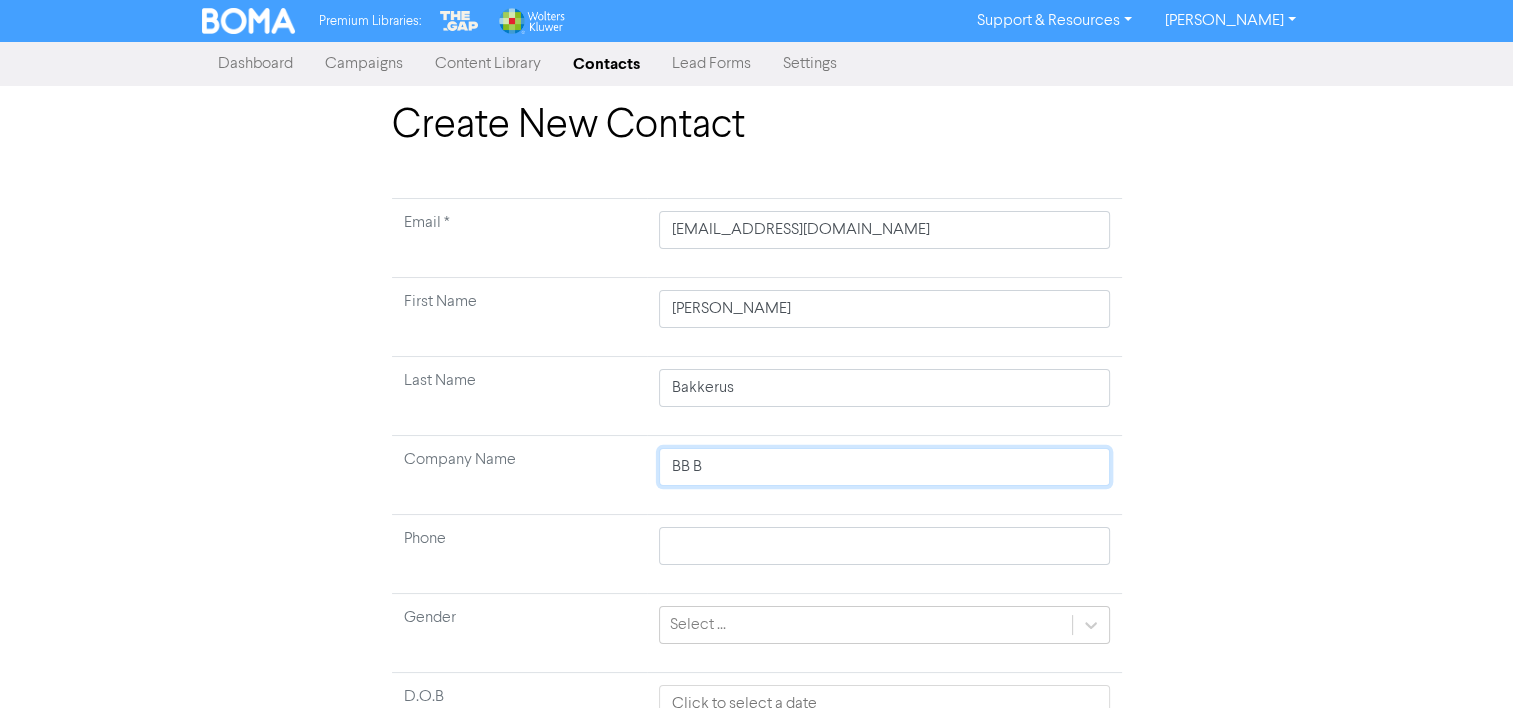 type on "BB Bu" 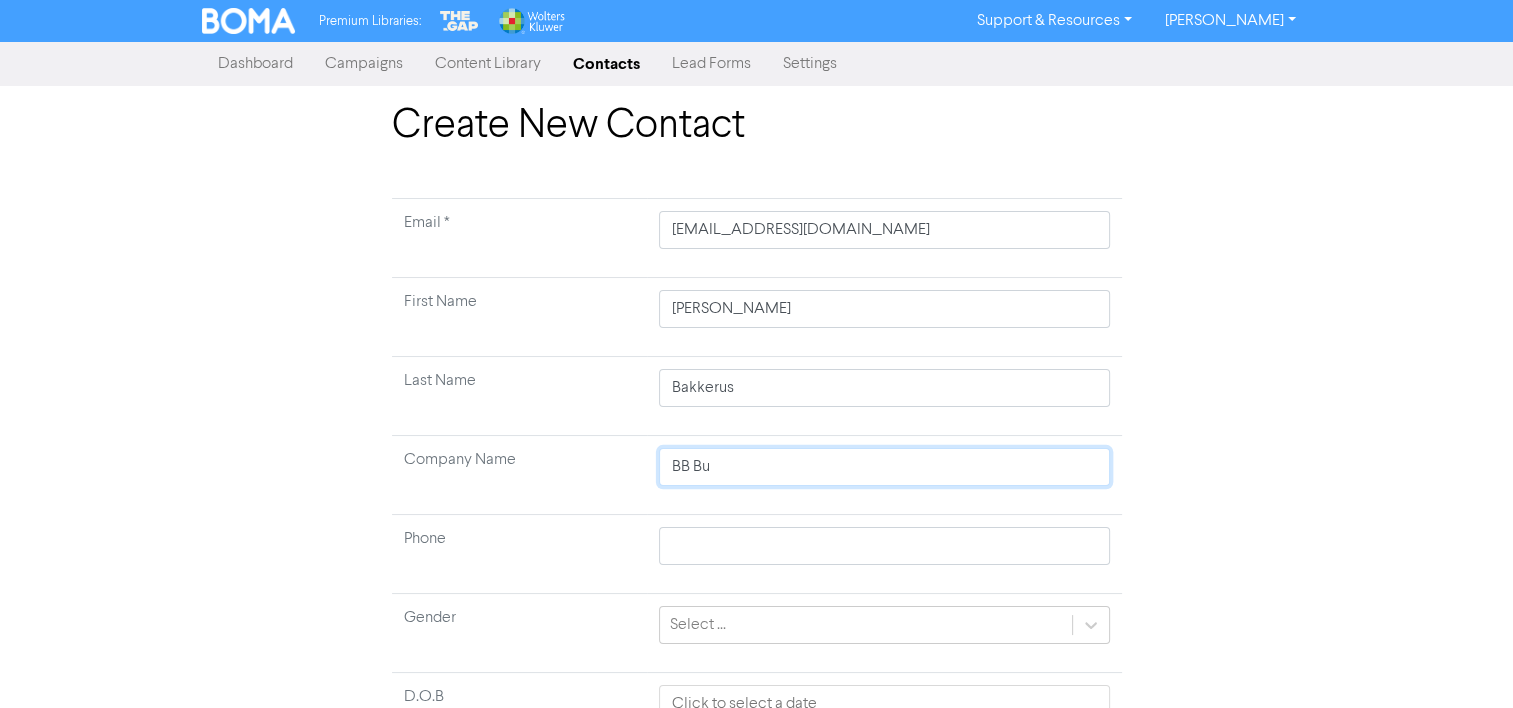 type 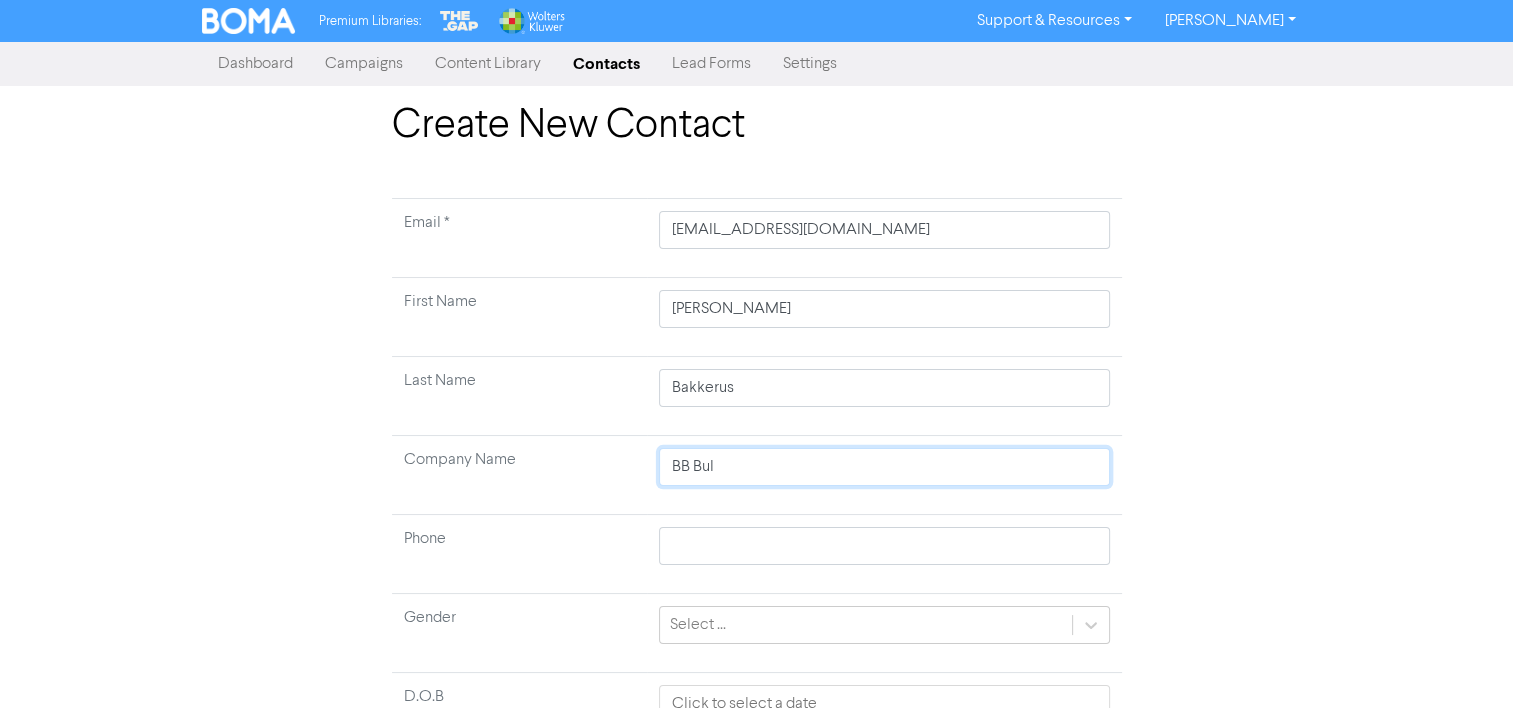 type on "BB Buld" 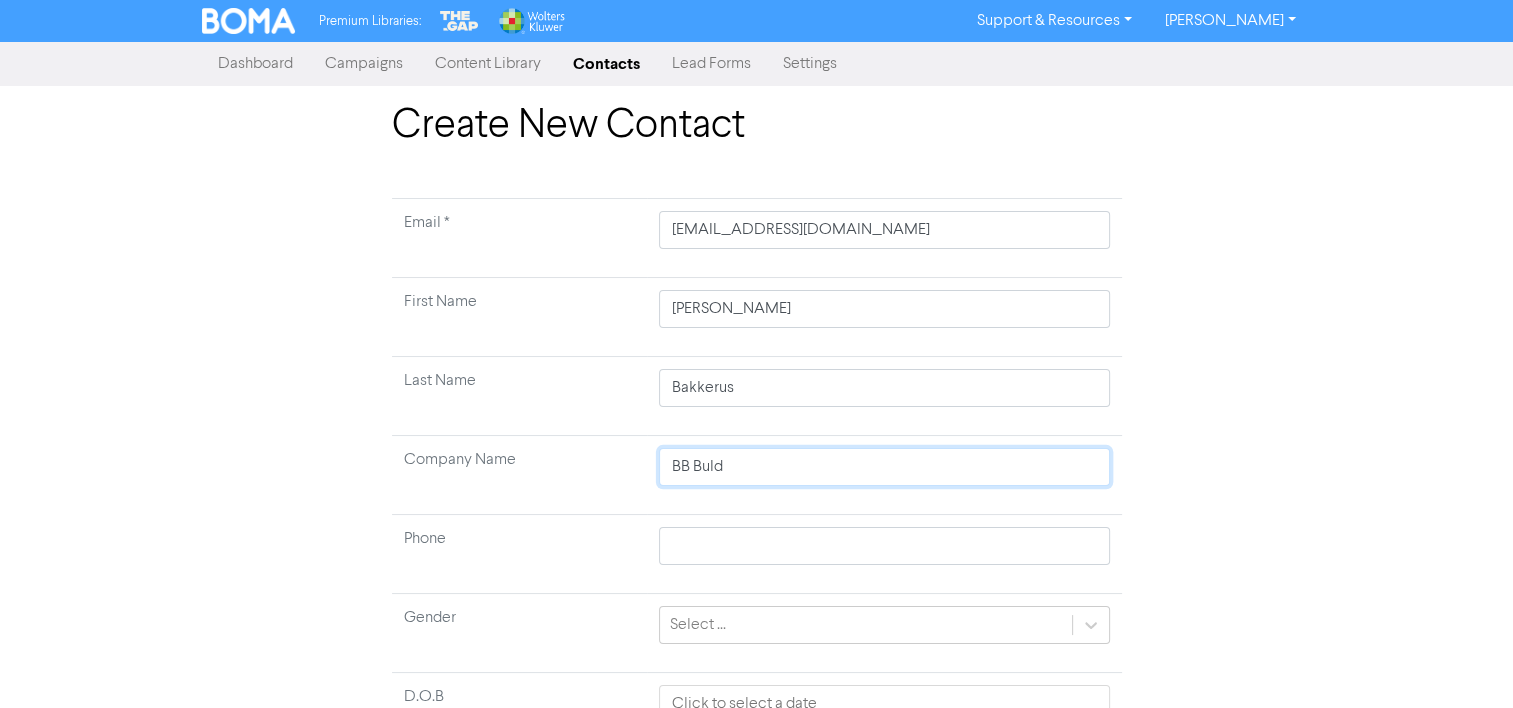 type on "BB Bul" 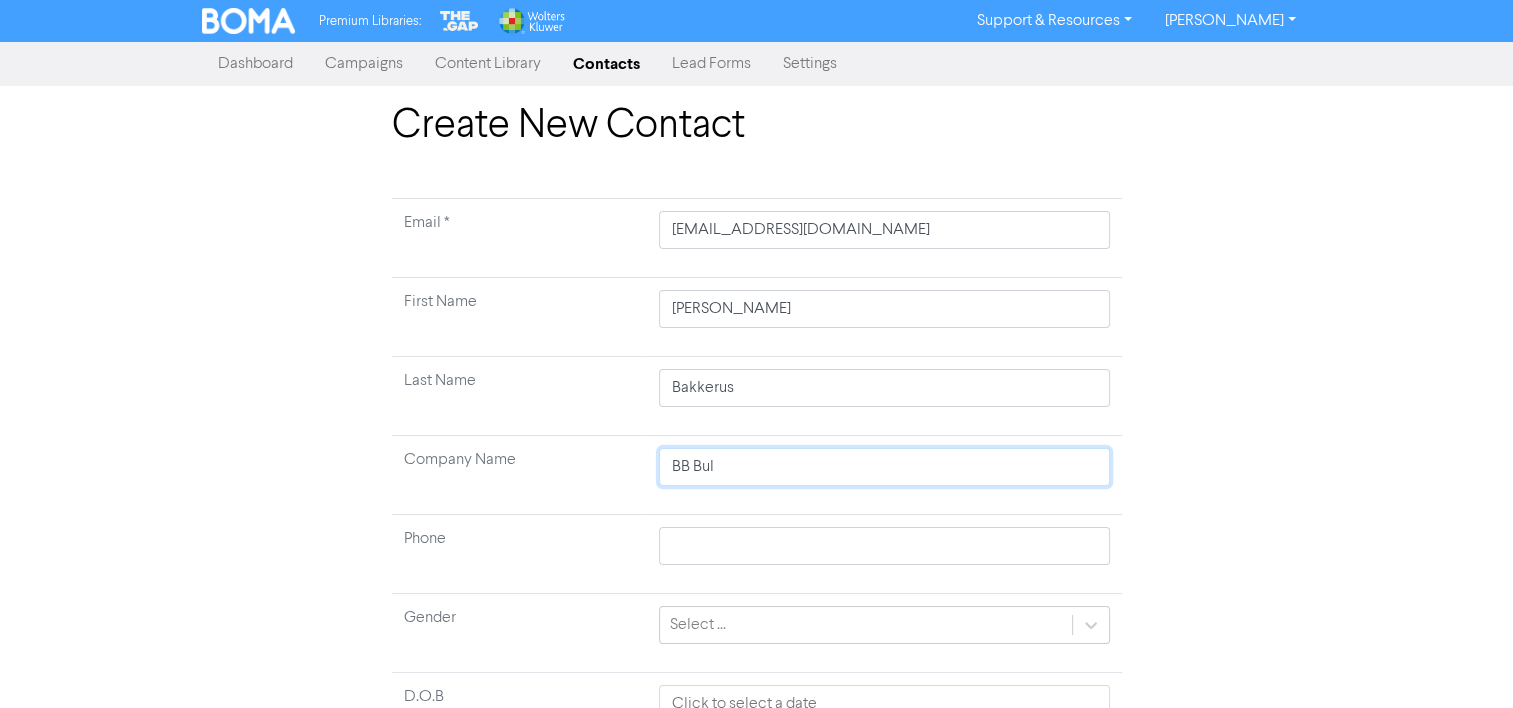 type on "BB Bu" 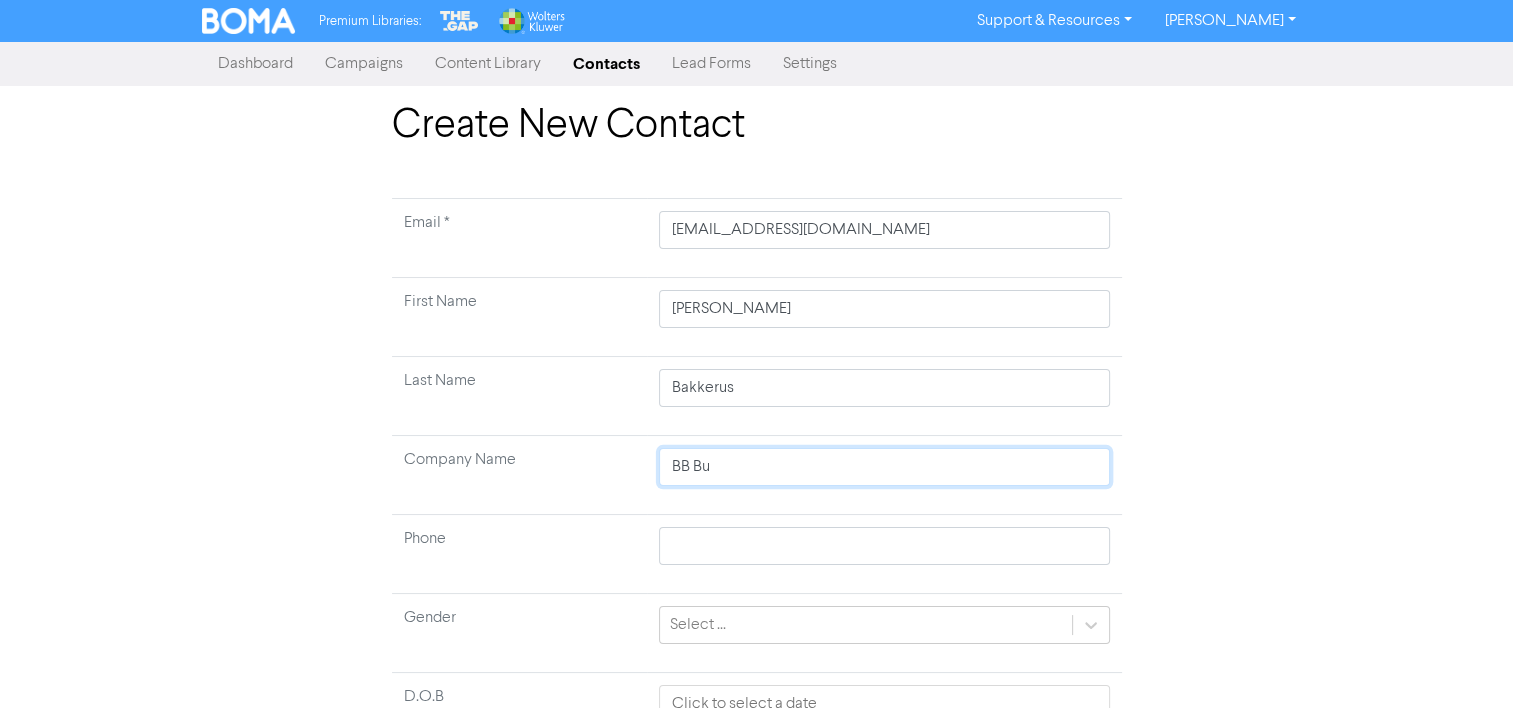 type on "[PERSON_NAME]" 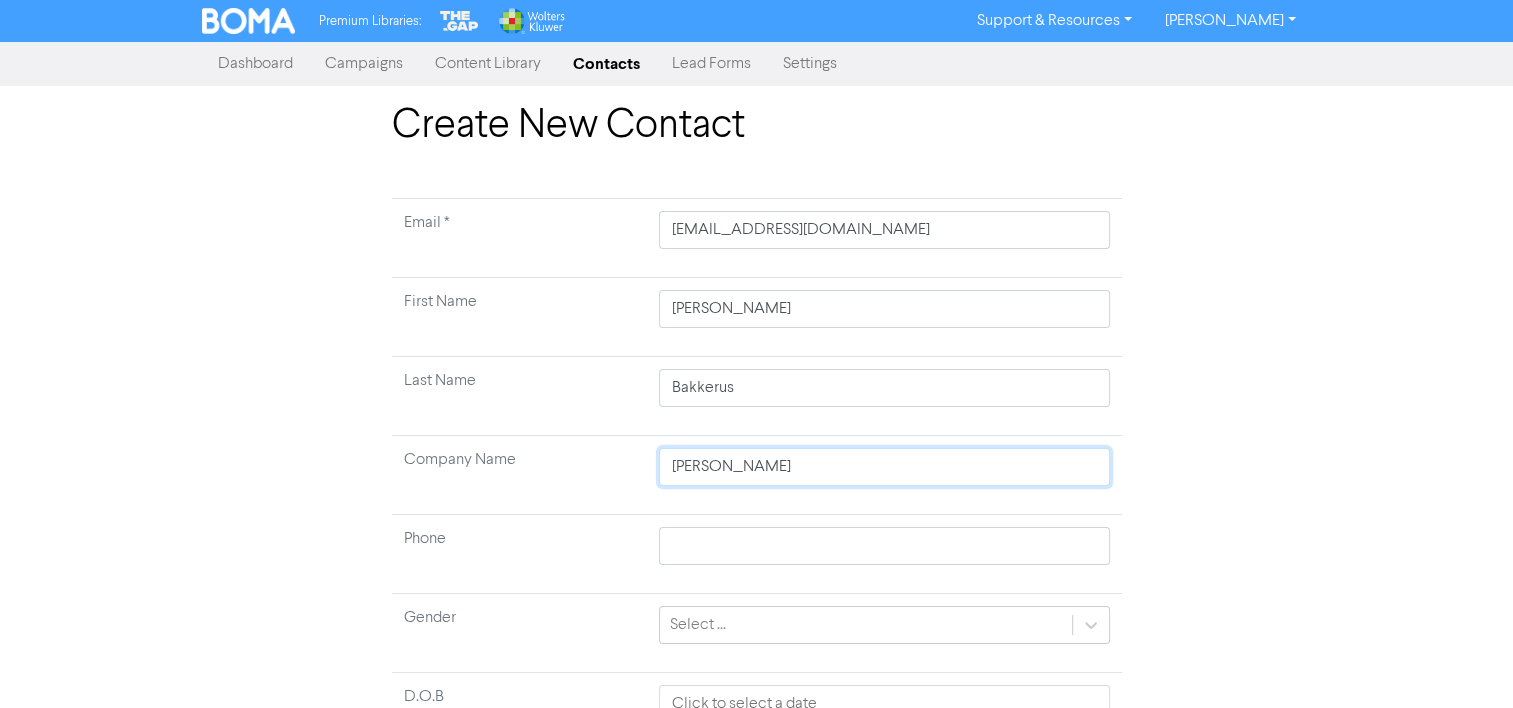 type on "BB Buil" 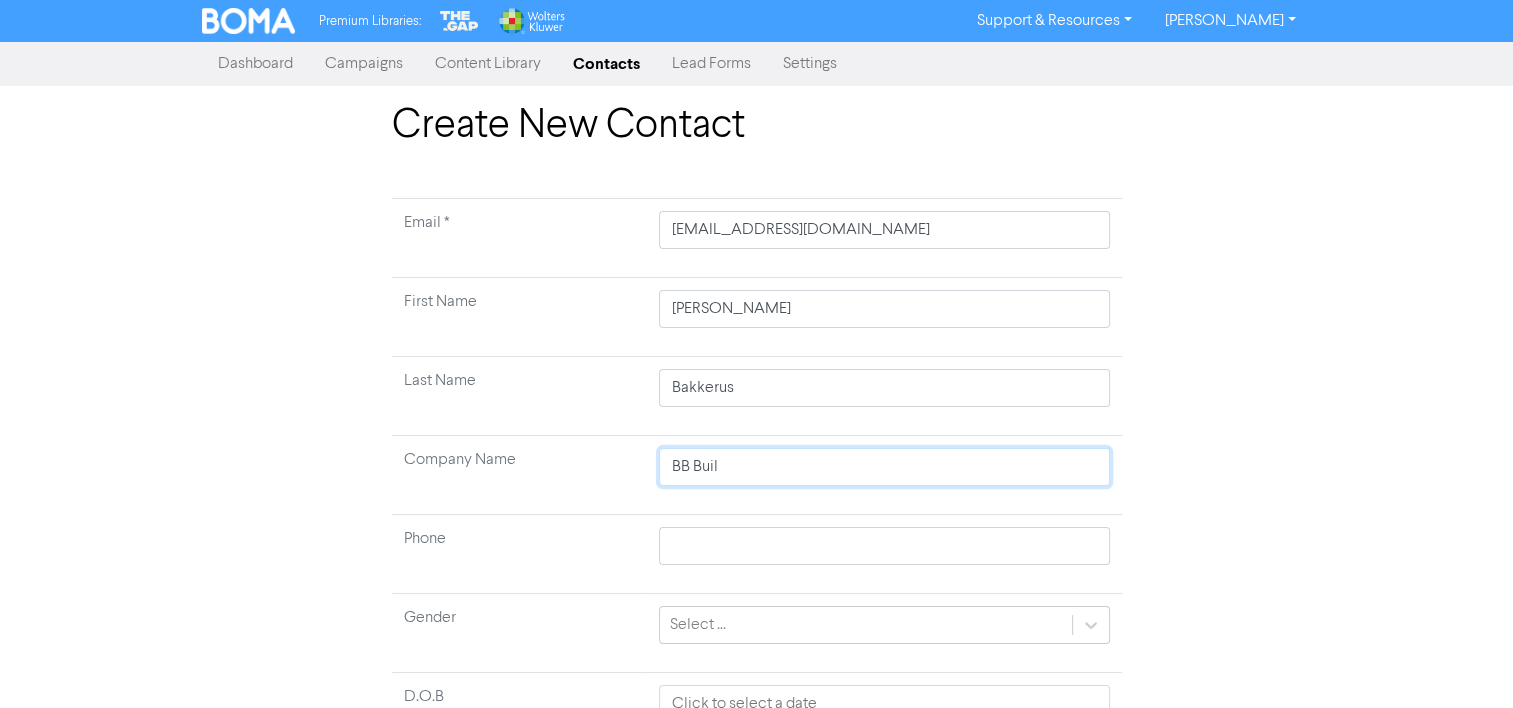 type on "BB Build" 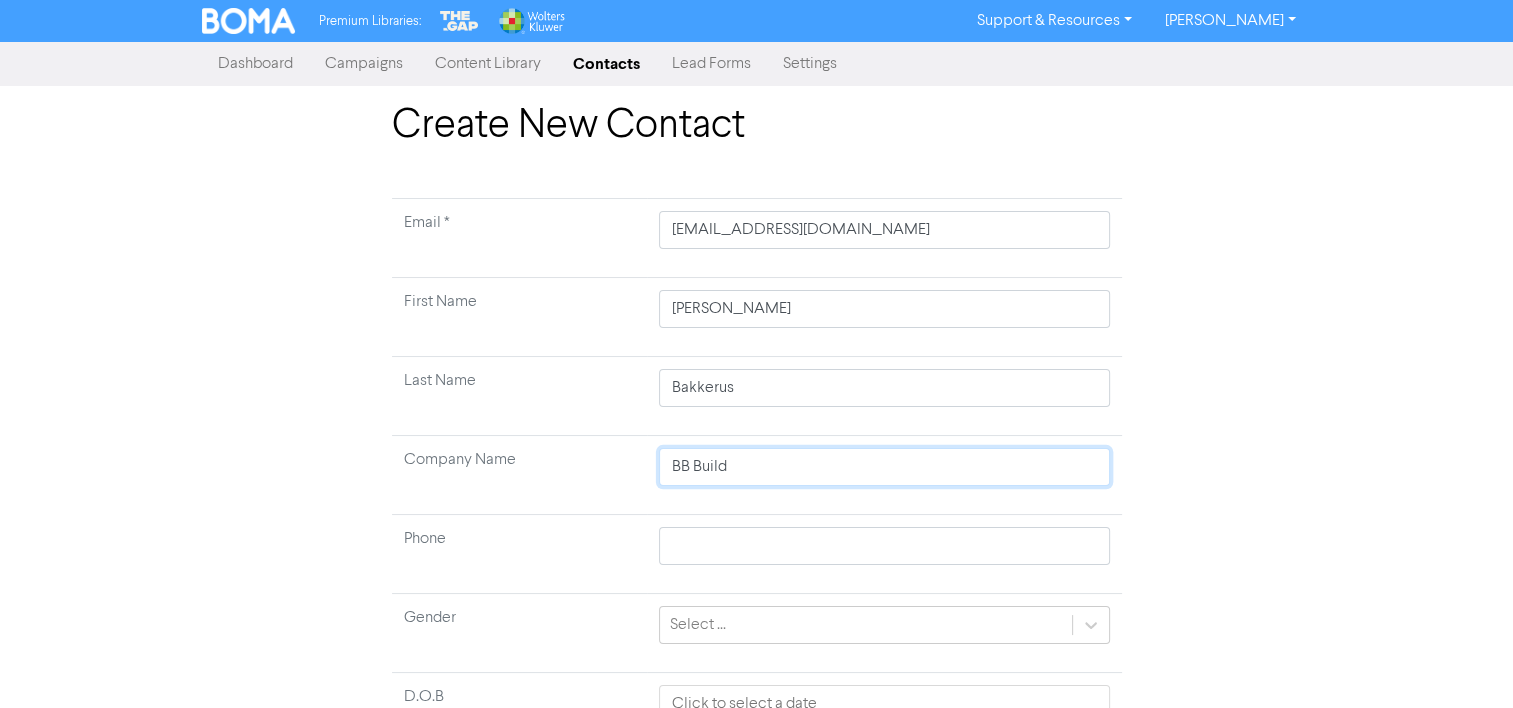 type on "BB Build" 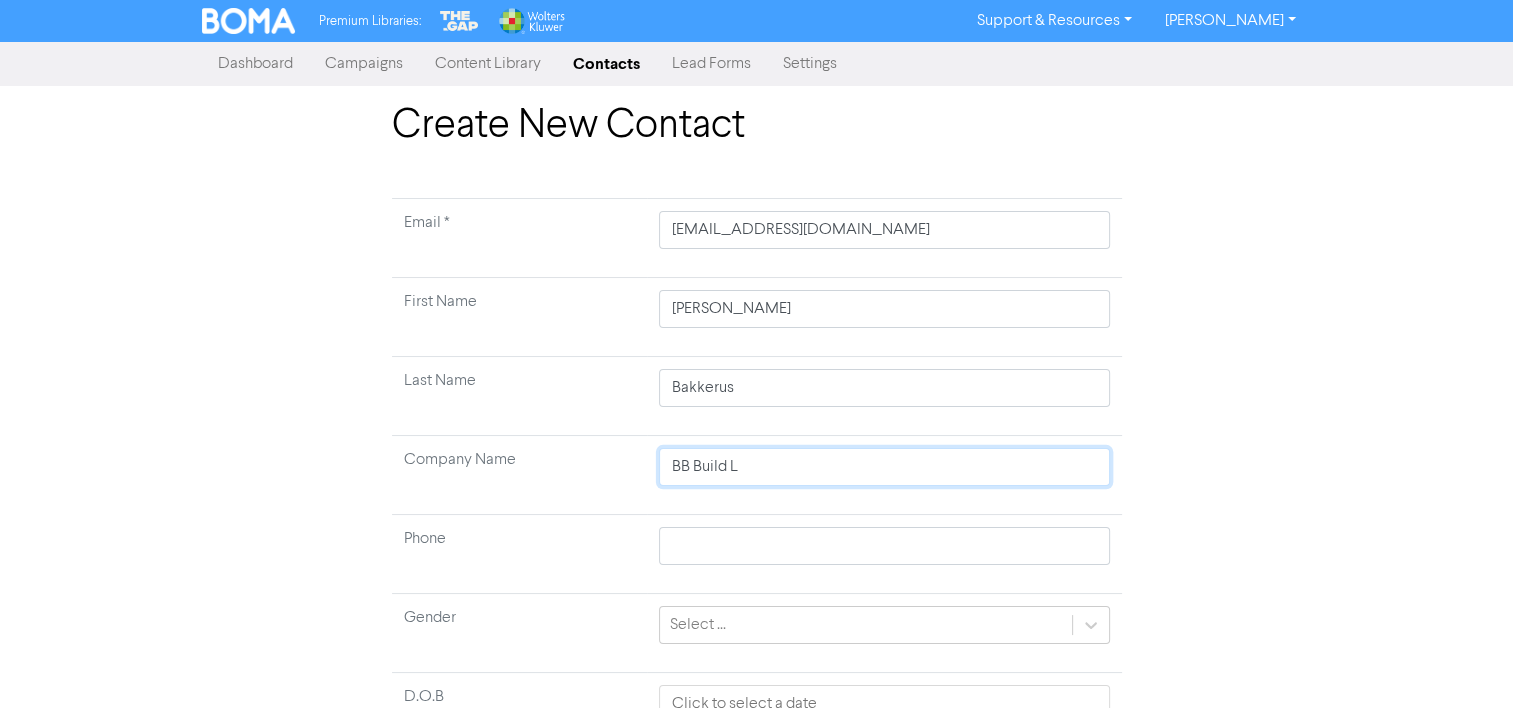 type on "BB Build Li" 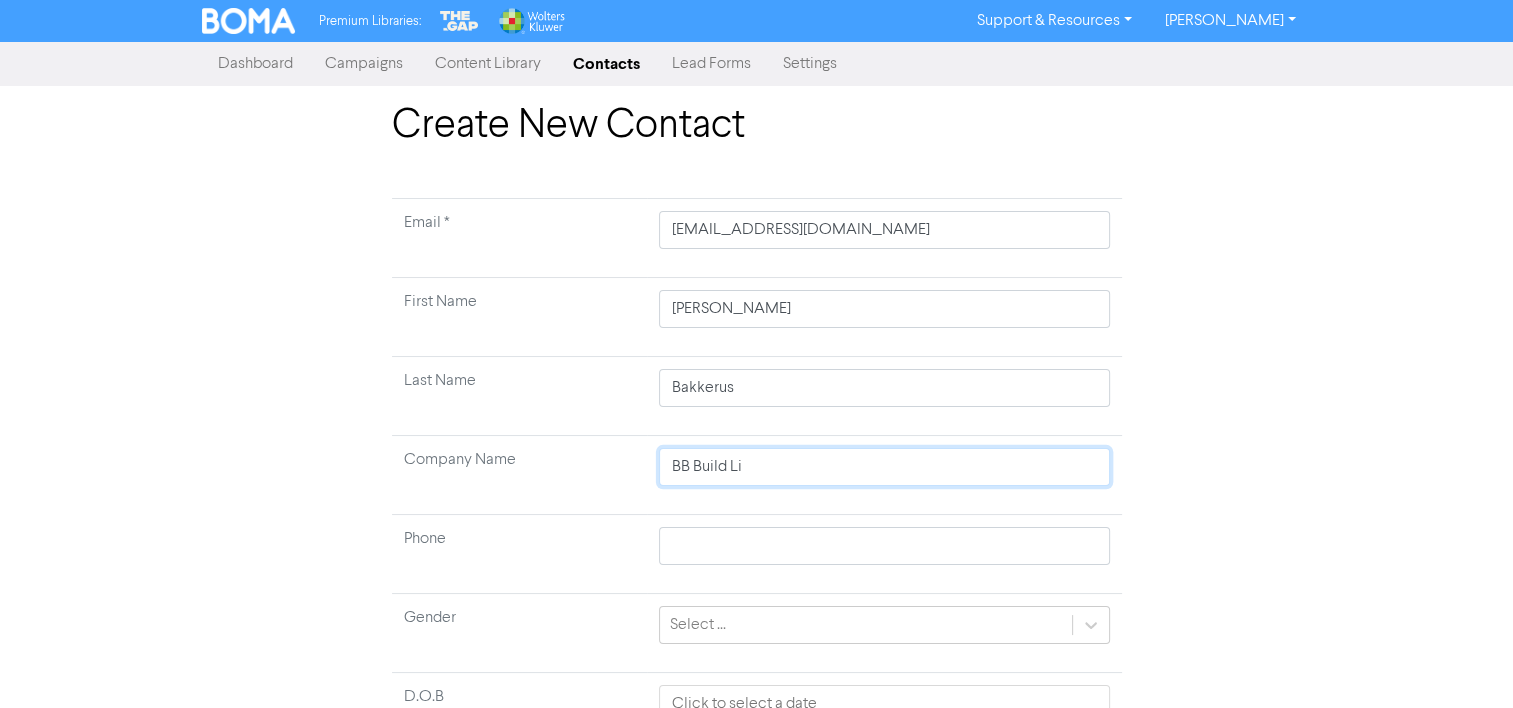 type 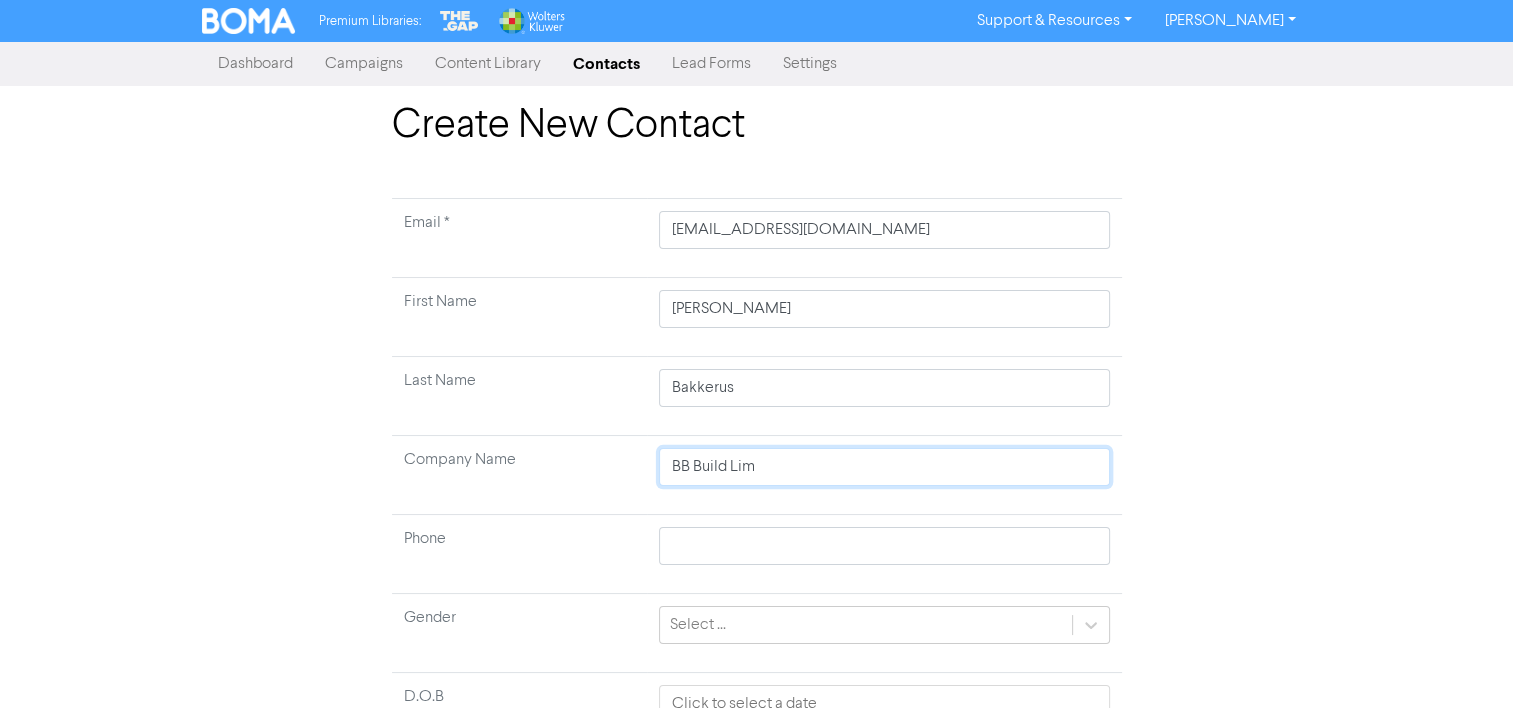 type on "BB Build Limi" 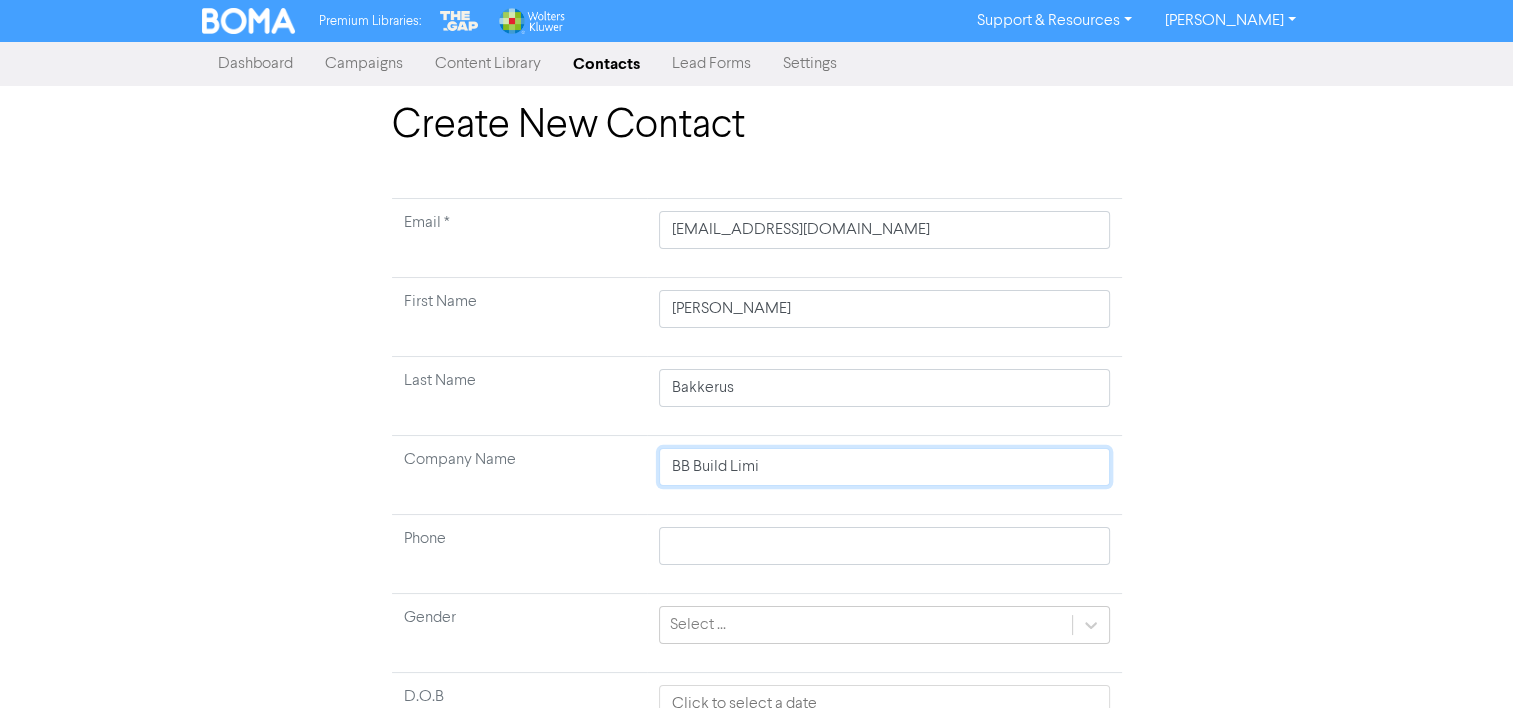 type on "BB Build Limit" 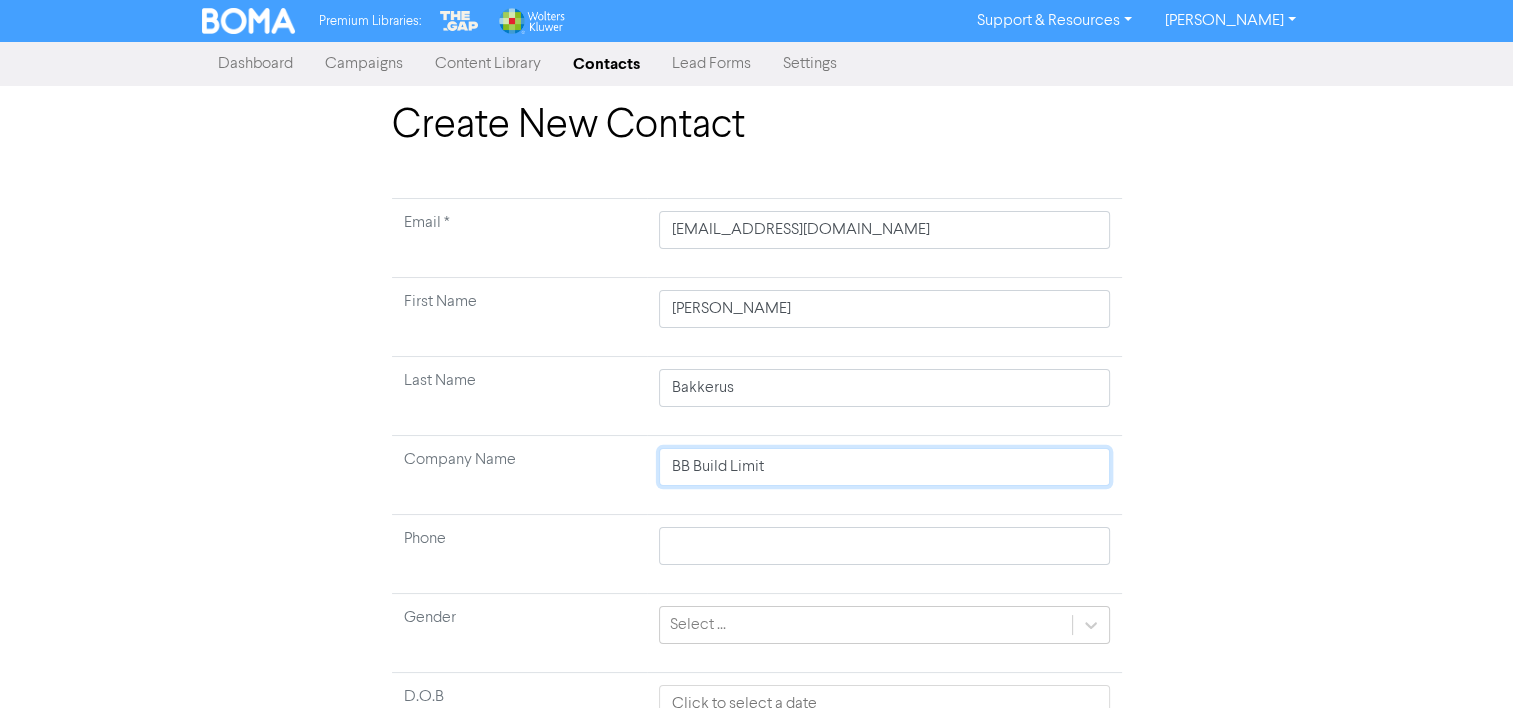 type 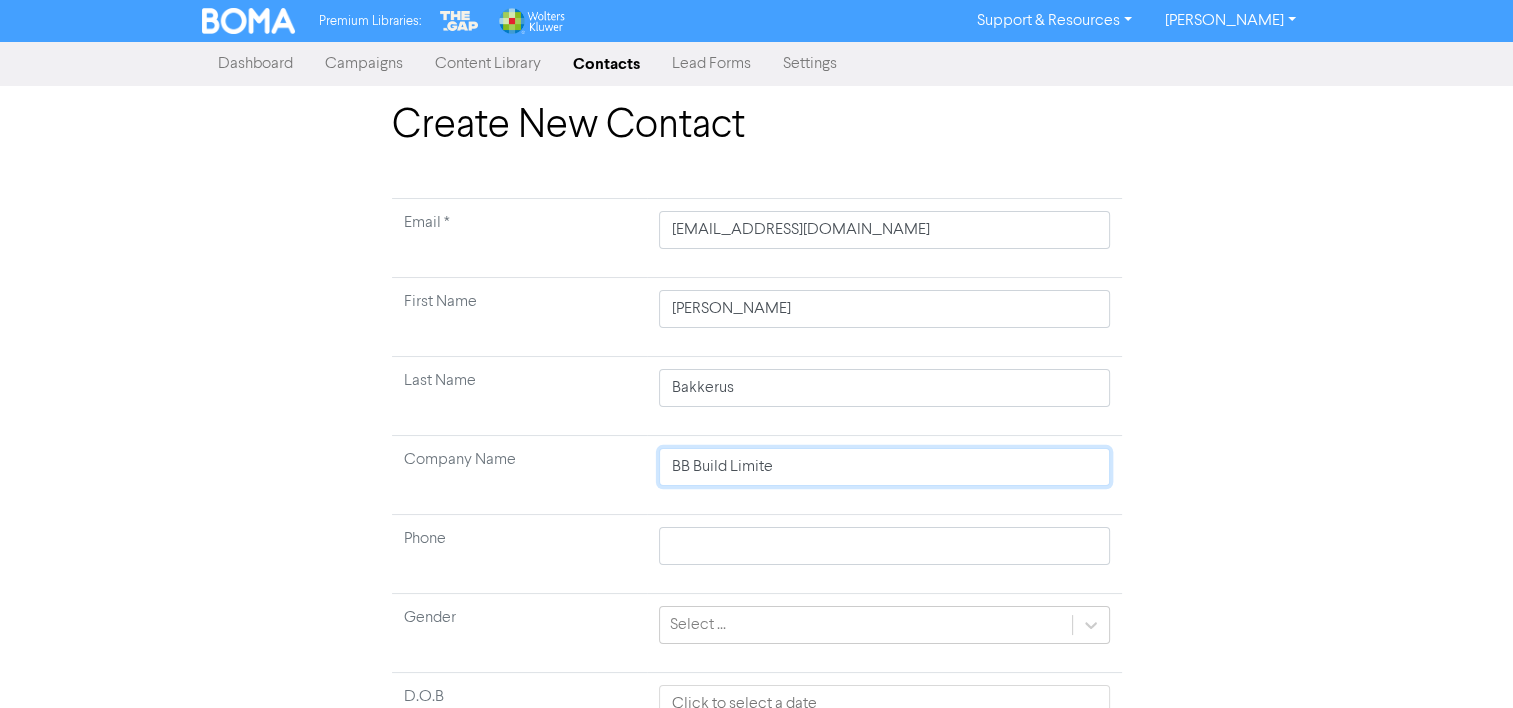 type 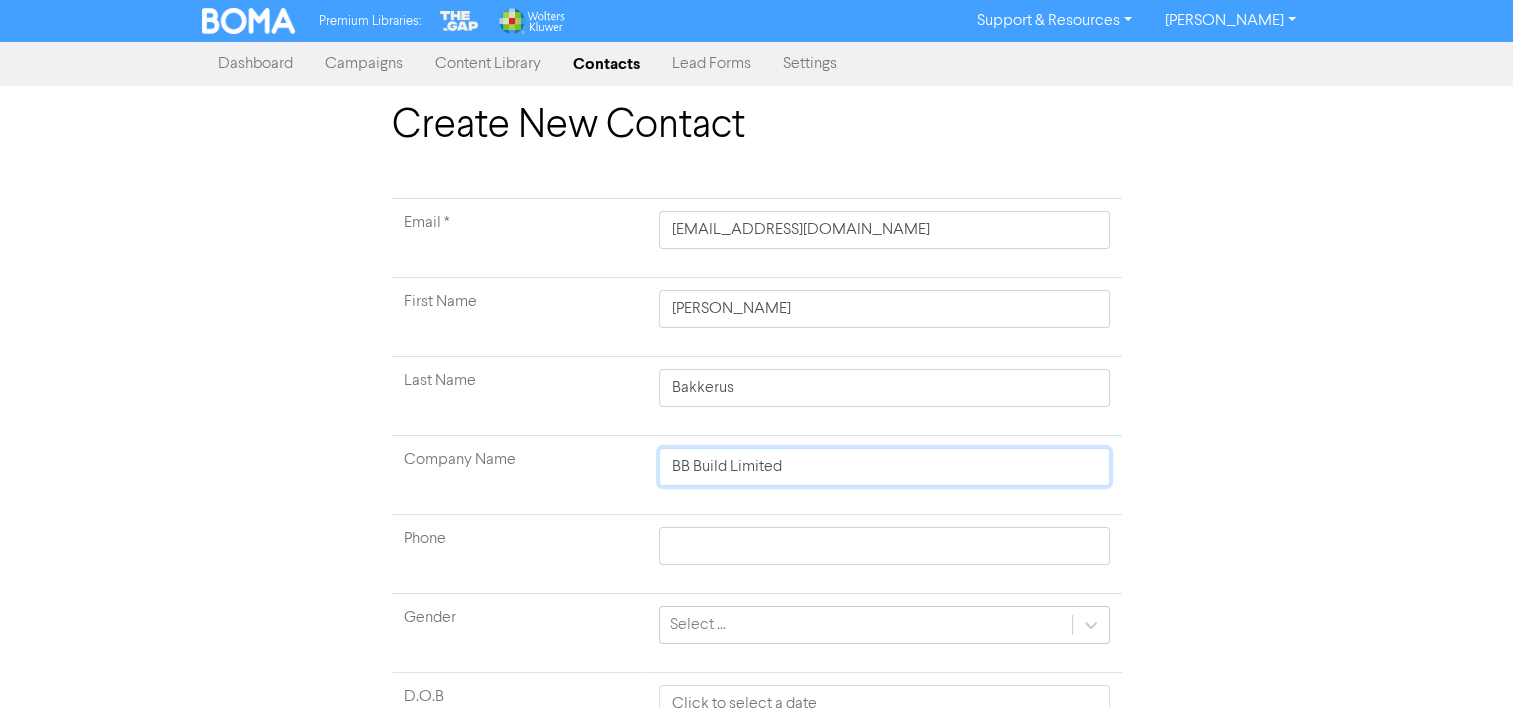 type on "BB Build Limited" 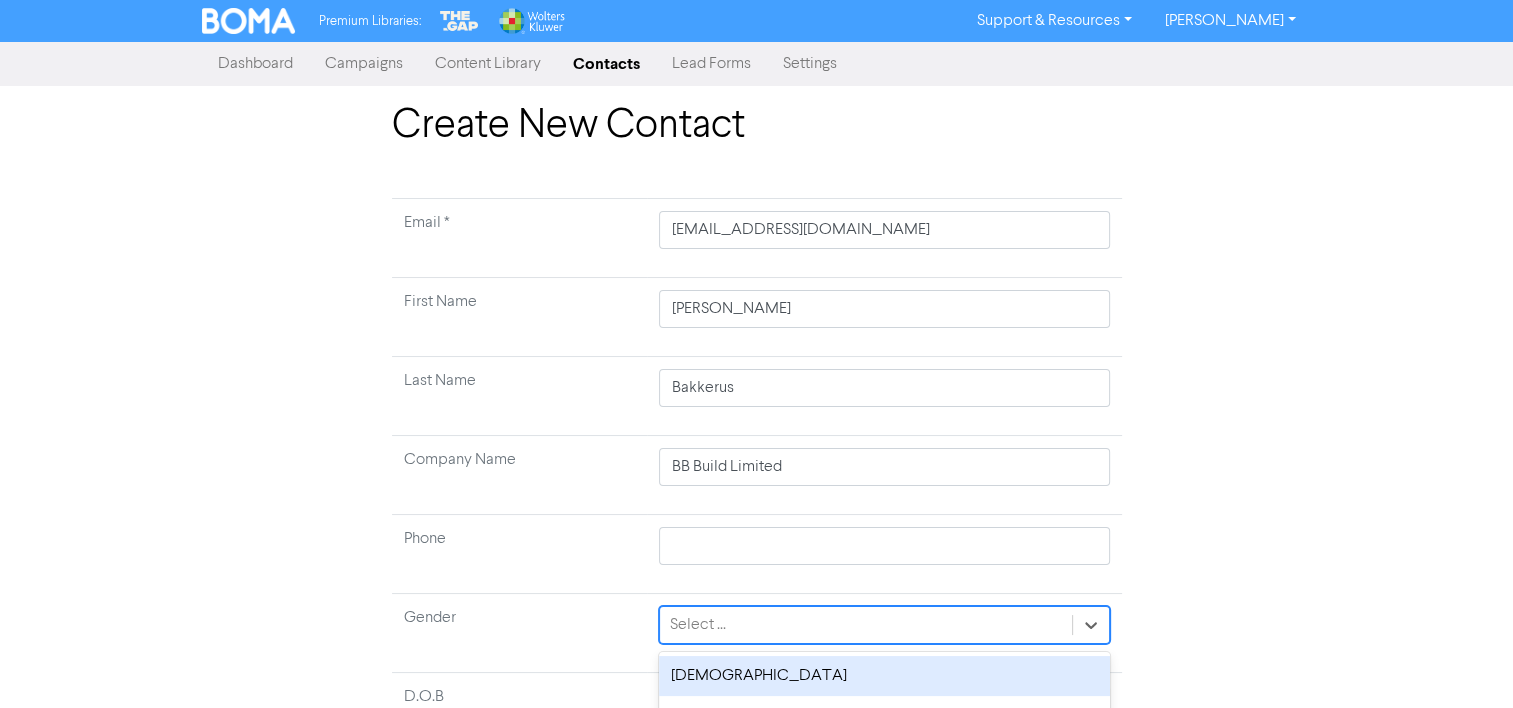 scroll, scrollTop: 38, scrollLeft: 0, axis: vertical 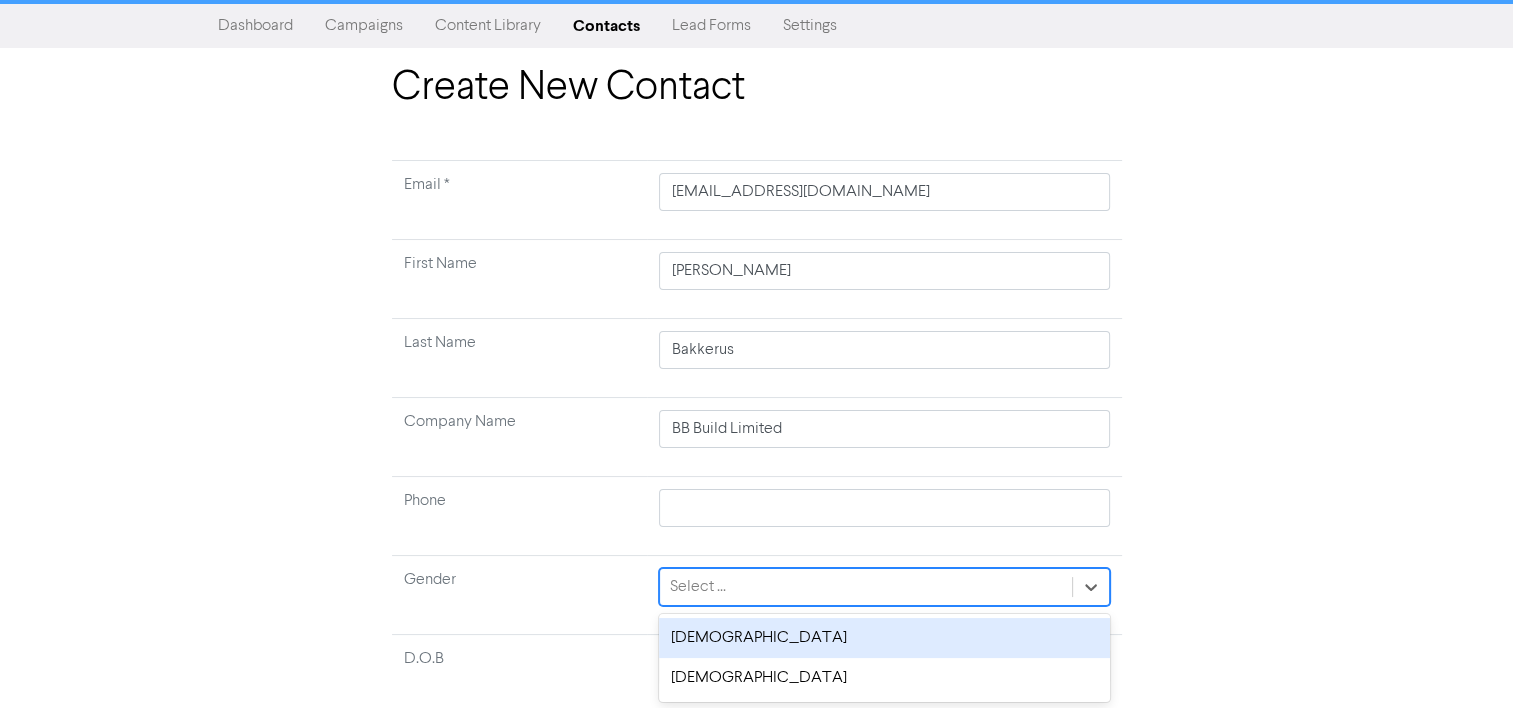 click on "option [DEMOGRAPHIC_DATA] focused, 1 of 2. 2 results available. Use Up and Down to choose options, press Backspace to select the currently focused option, press Escape to exit the menu, press Tab to select the option and exit the menu. Select ... [DEMOGRAPHIC_DATA] [DEMOGRAPHIC_DATA]" 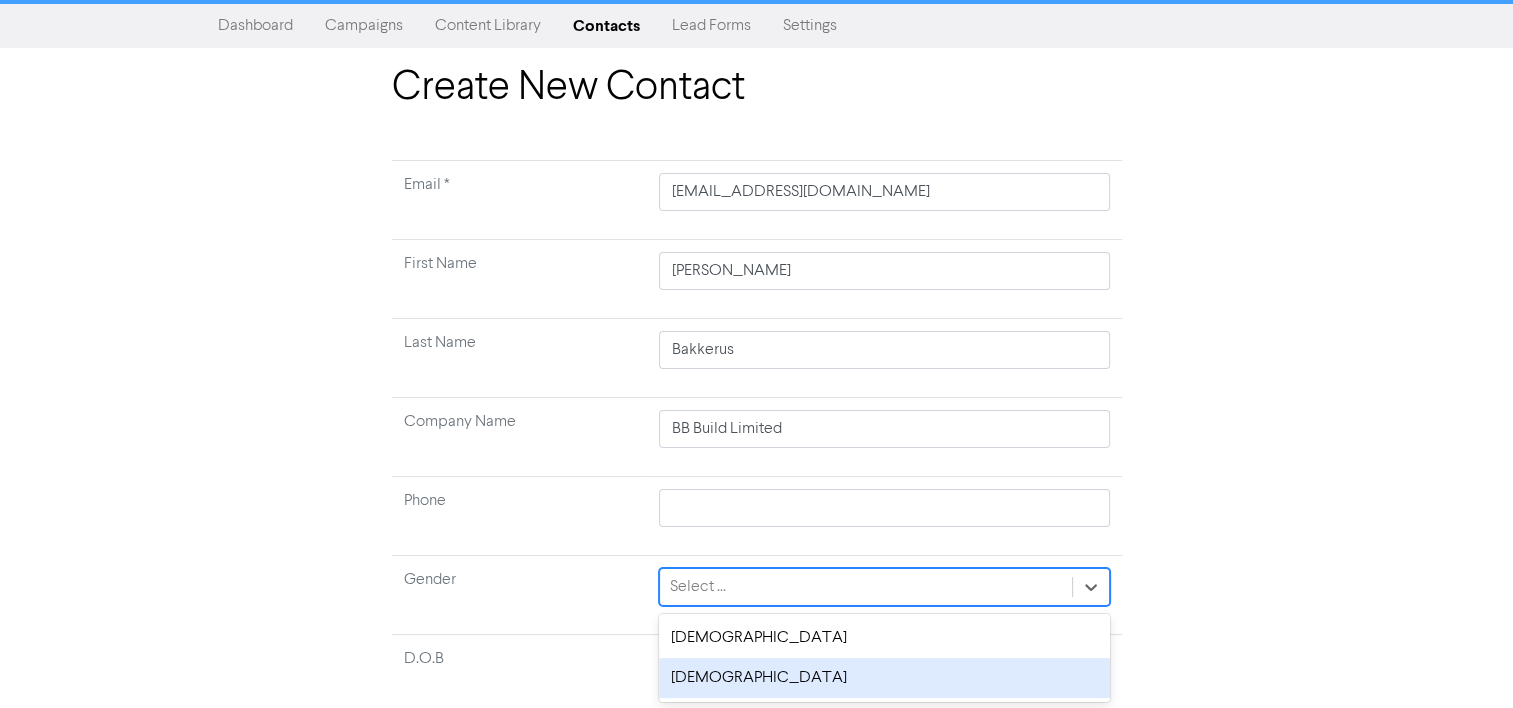 click on "[DEMOGRAPHIC_DATA]" at bounding box center [884, 678] 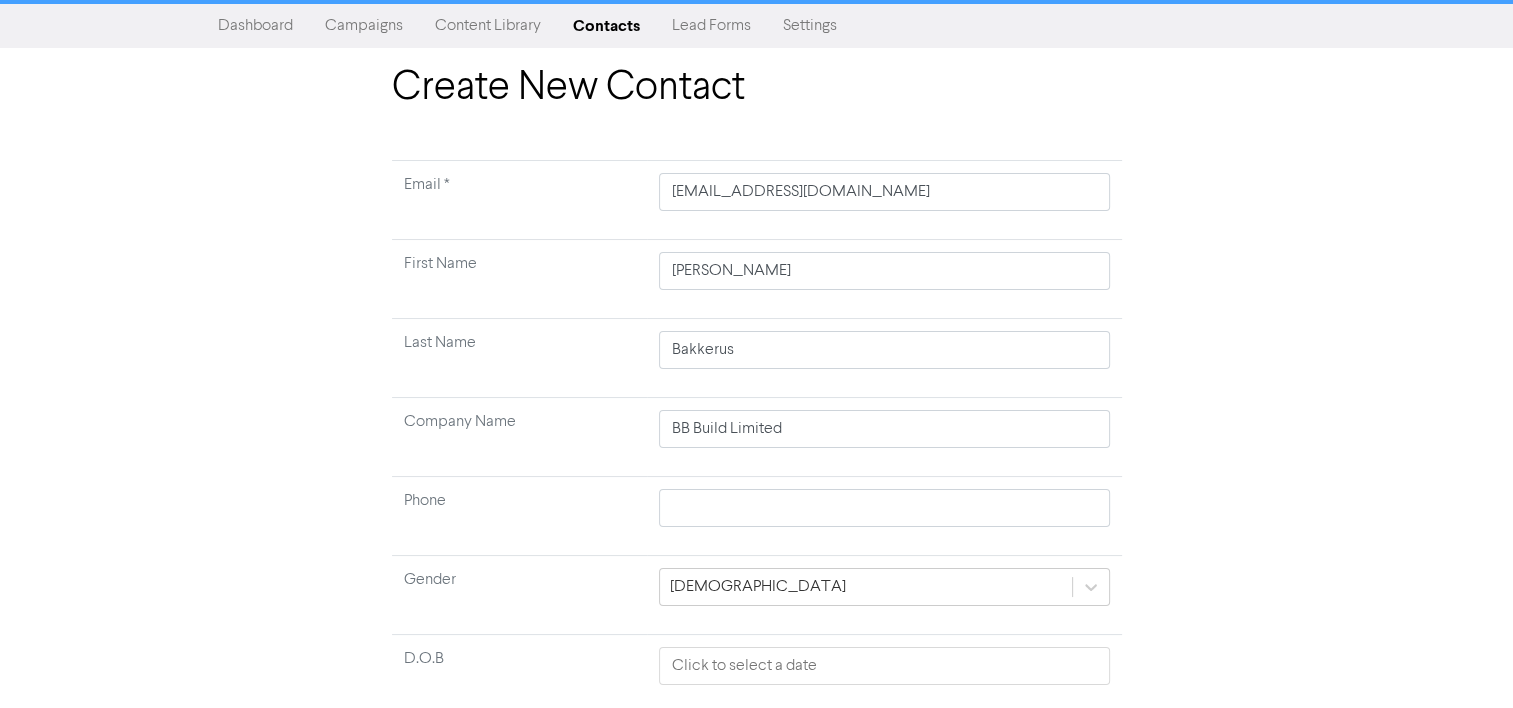 scroll, scrollTop: 177, scrollLeft: 0, axis: vertical 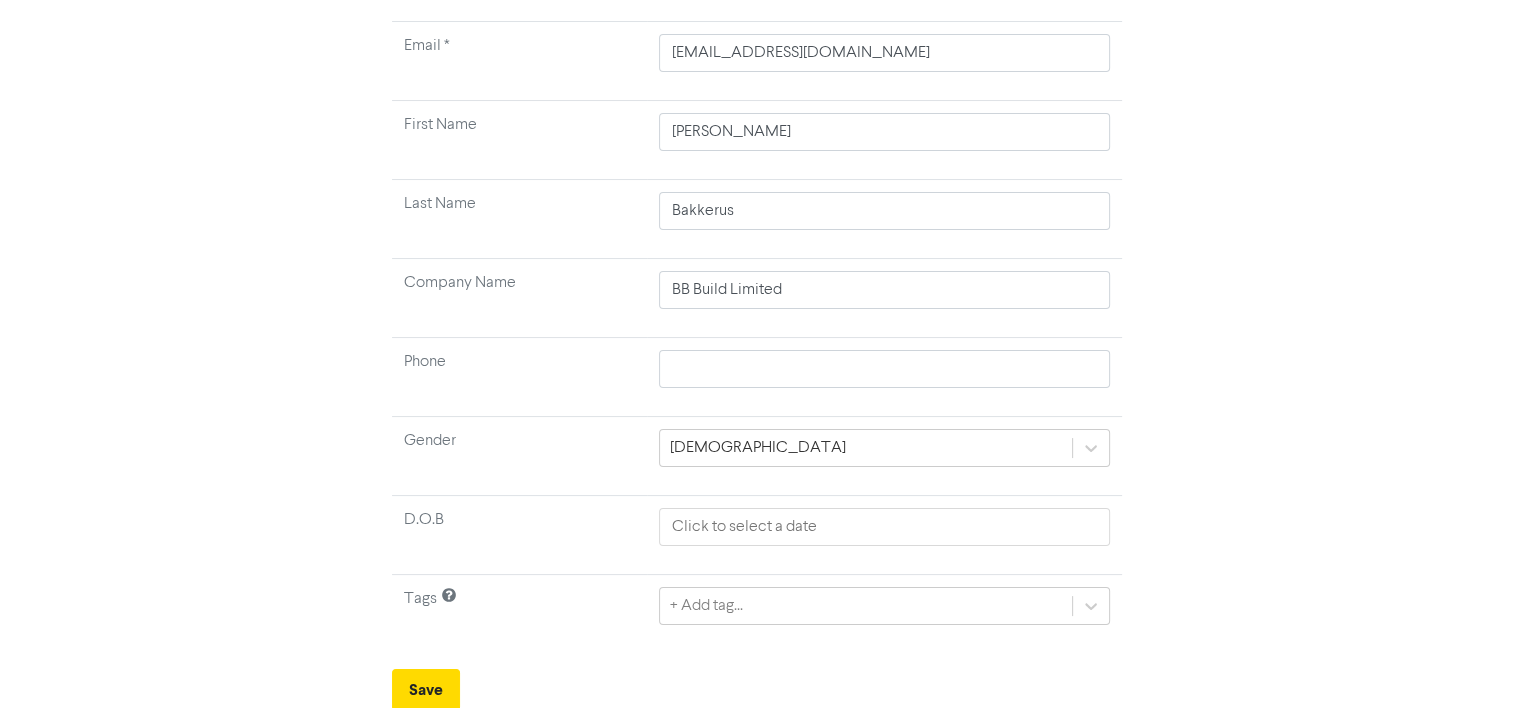 click on "+ Add tag..." 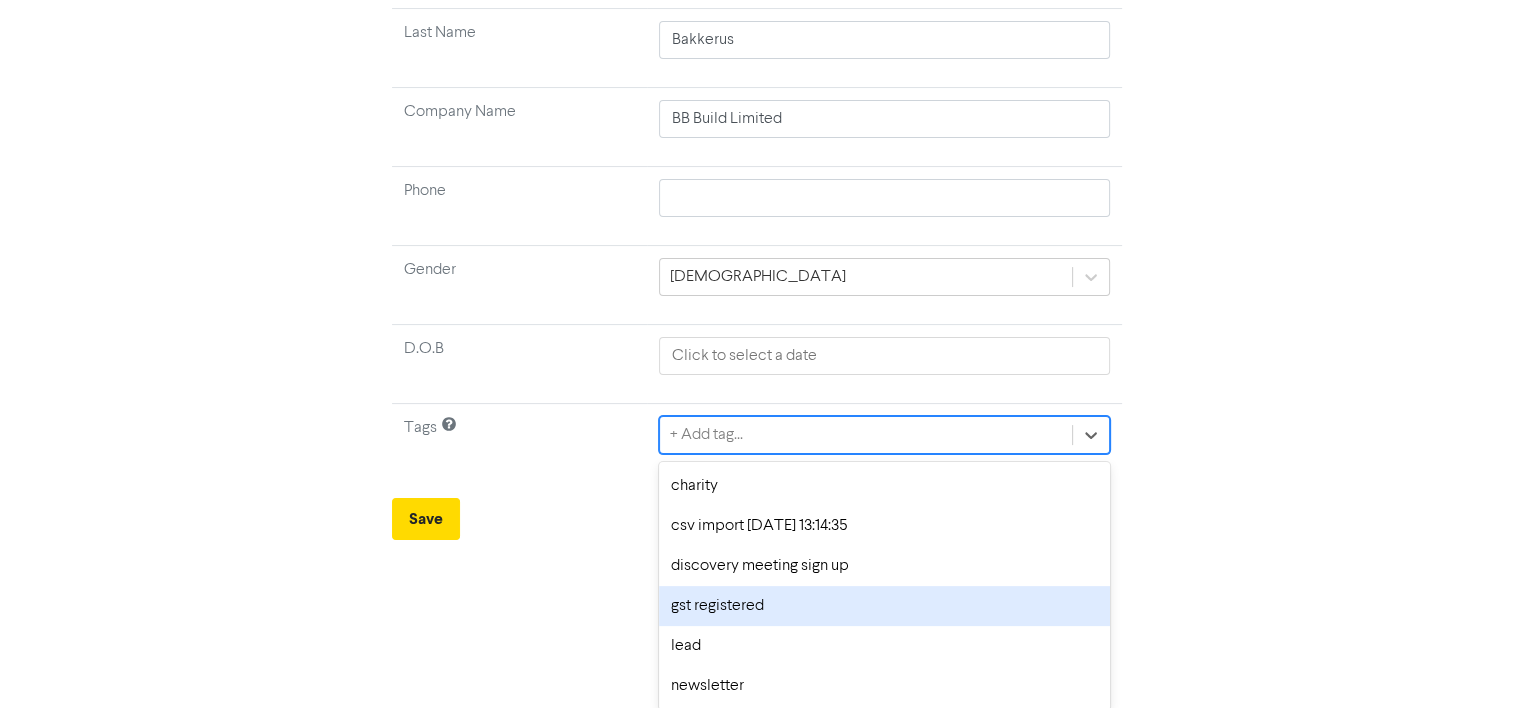 click on "gst registered" at bounding box center (884, 606) 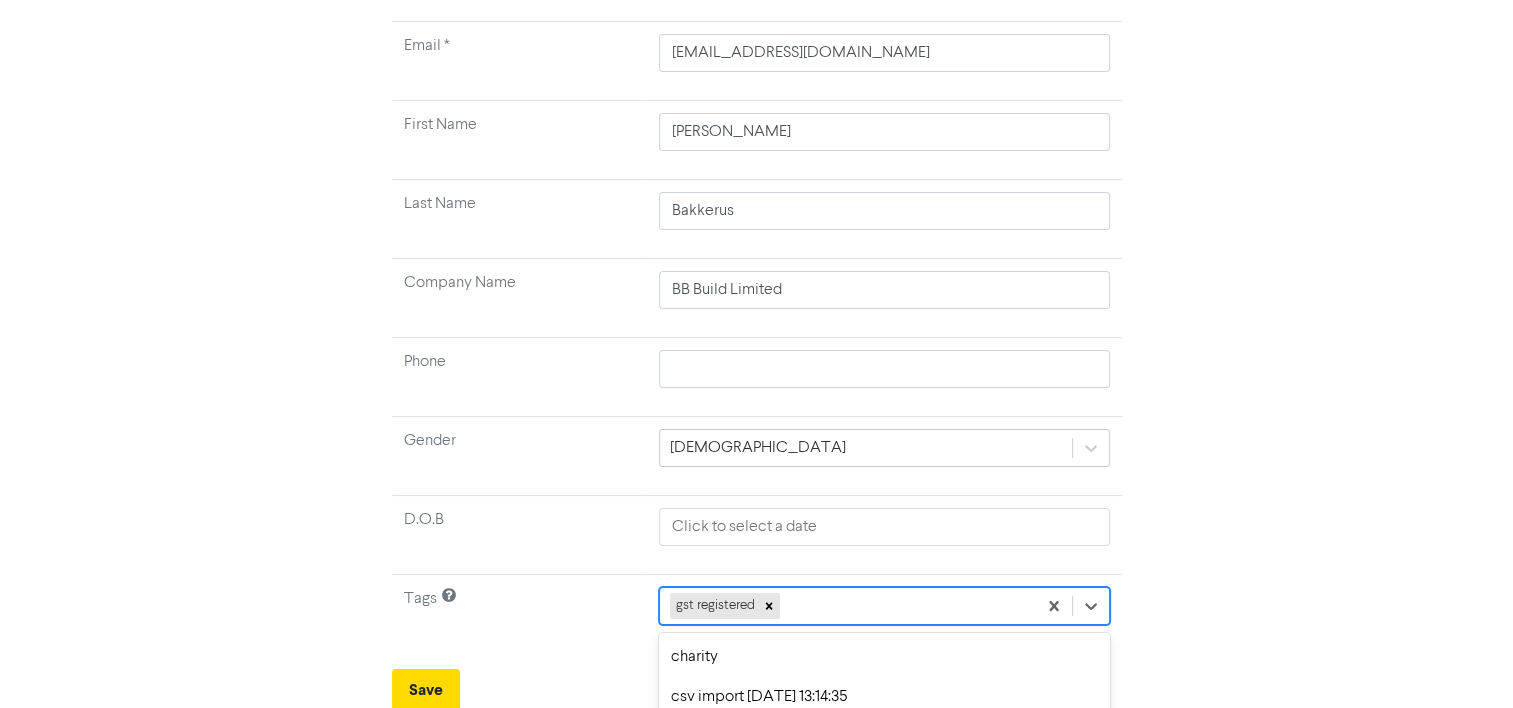 scroll, scrollTop: 308, scrollLeft: 0, axis: vertical 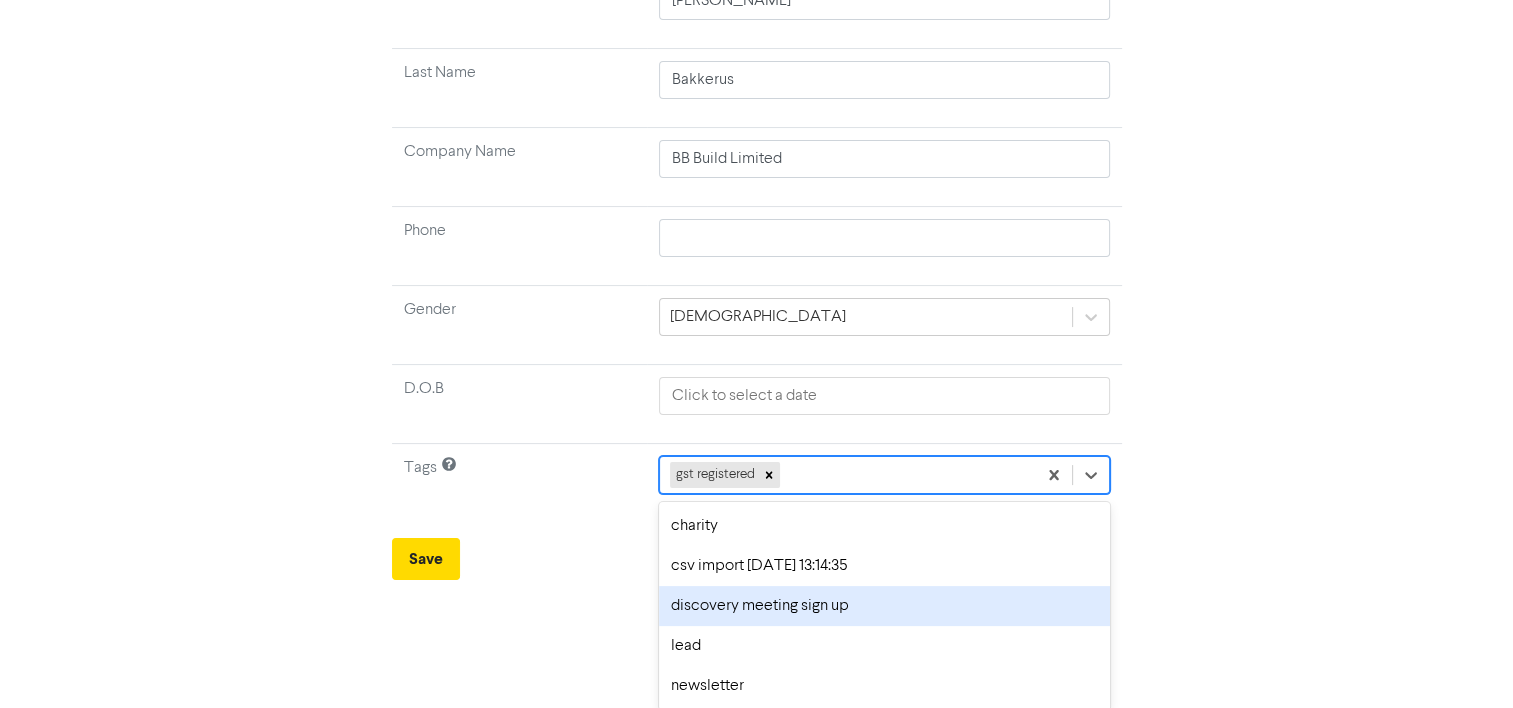 click on "option discovery meeting sign up focused, 3 of 6. 5 results available. Use Up and Down to choose options, press Backspace to select the currently focused option, press Escape to exit the menu, press Tab to select the option and exit the menu. gst registered charity csv import [DATE] 13:14:35 discovery meeting sign up lead newsletter" 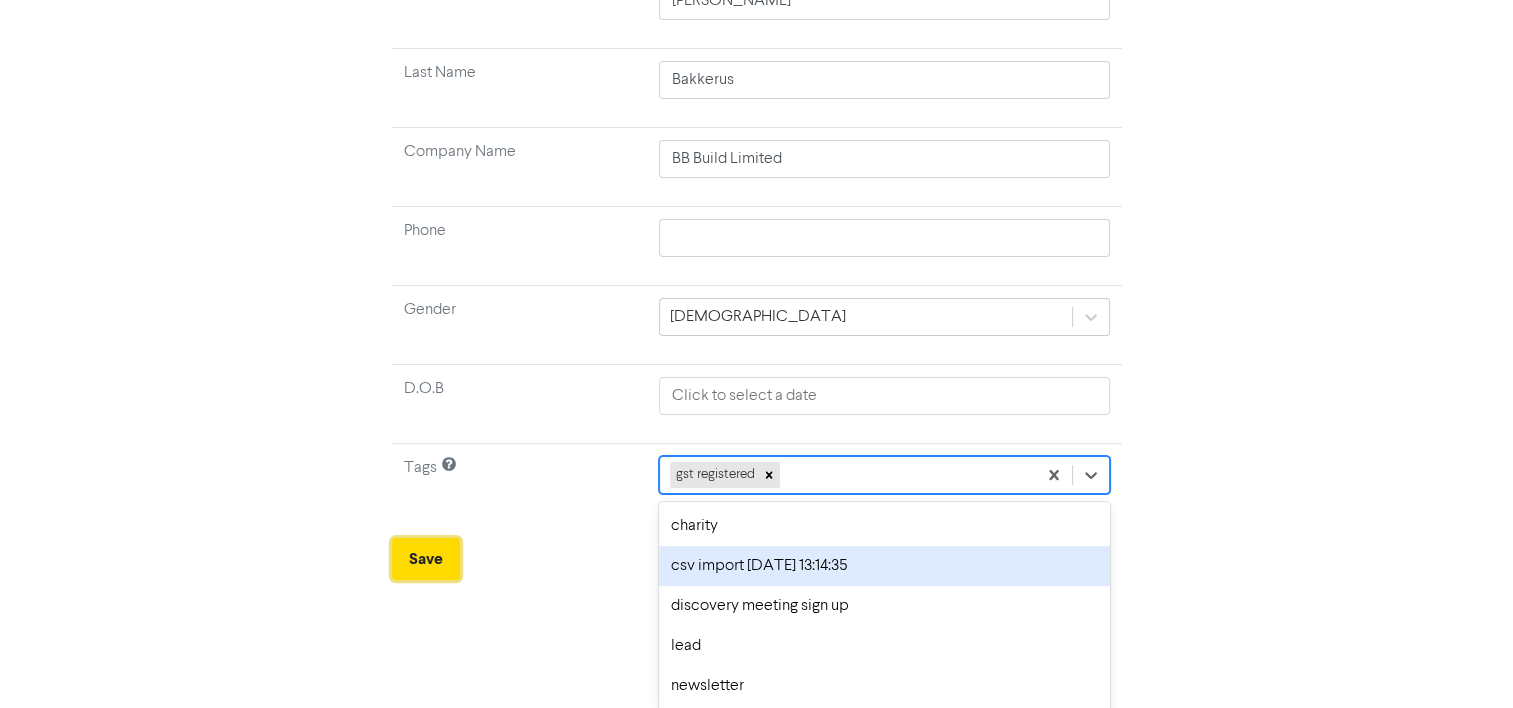 click on "Email * [EMAIL_ADDRESS][DOMAIN_NAME] First Name [PERSON_NAME] Last Name Bakkerus Company Name BB Build Limited Phone Gender [DEMOGRAPHIC_DATA] D.O.B Tags      option csv import [DATE] 13:14:35 focused, 2 of 6. 5 results available. Use Up and Down to choose options, press Backspace to select the currently focused option, press Escape to exit the menu, press Tab to select the option and exit the menu. gst registered charity csv import [DATE] 13:14:35 discovery meeting sign up lead newsletter Save" at bounding box center (757, 235) 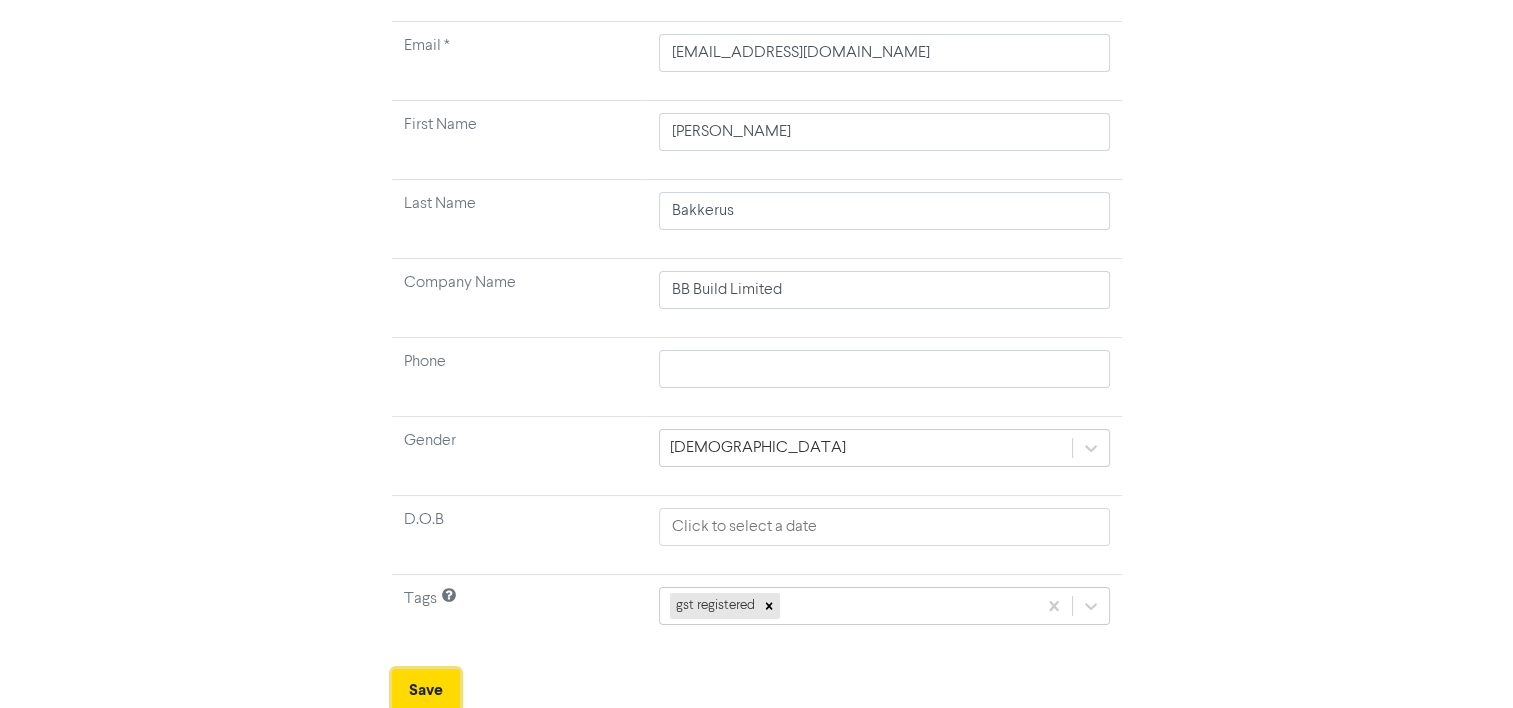 click on "Save" at bounding box center [426, 690] 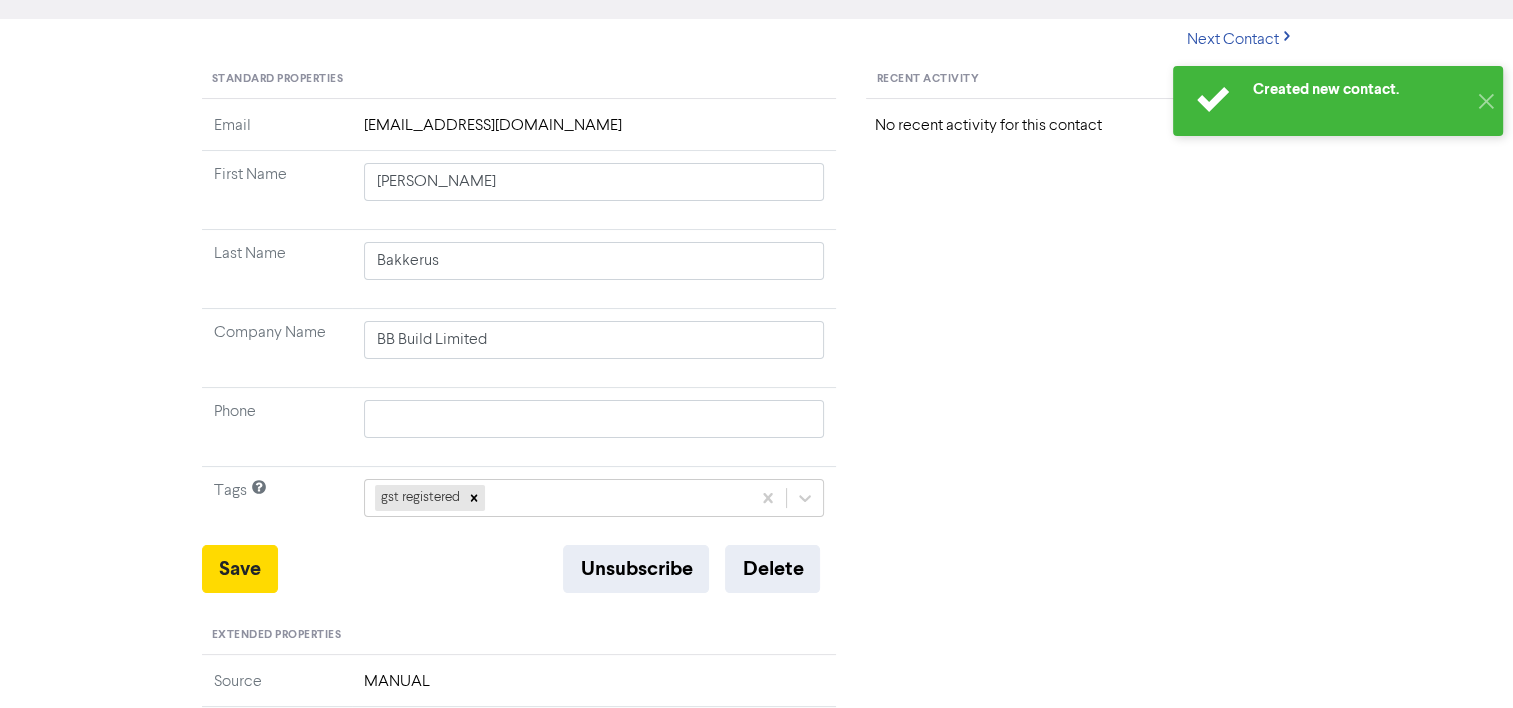 scroll, scrollTop: 0, scrollLeft: 0, axis: both 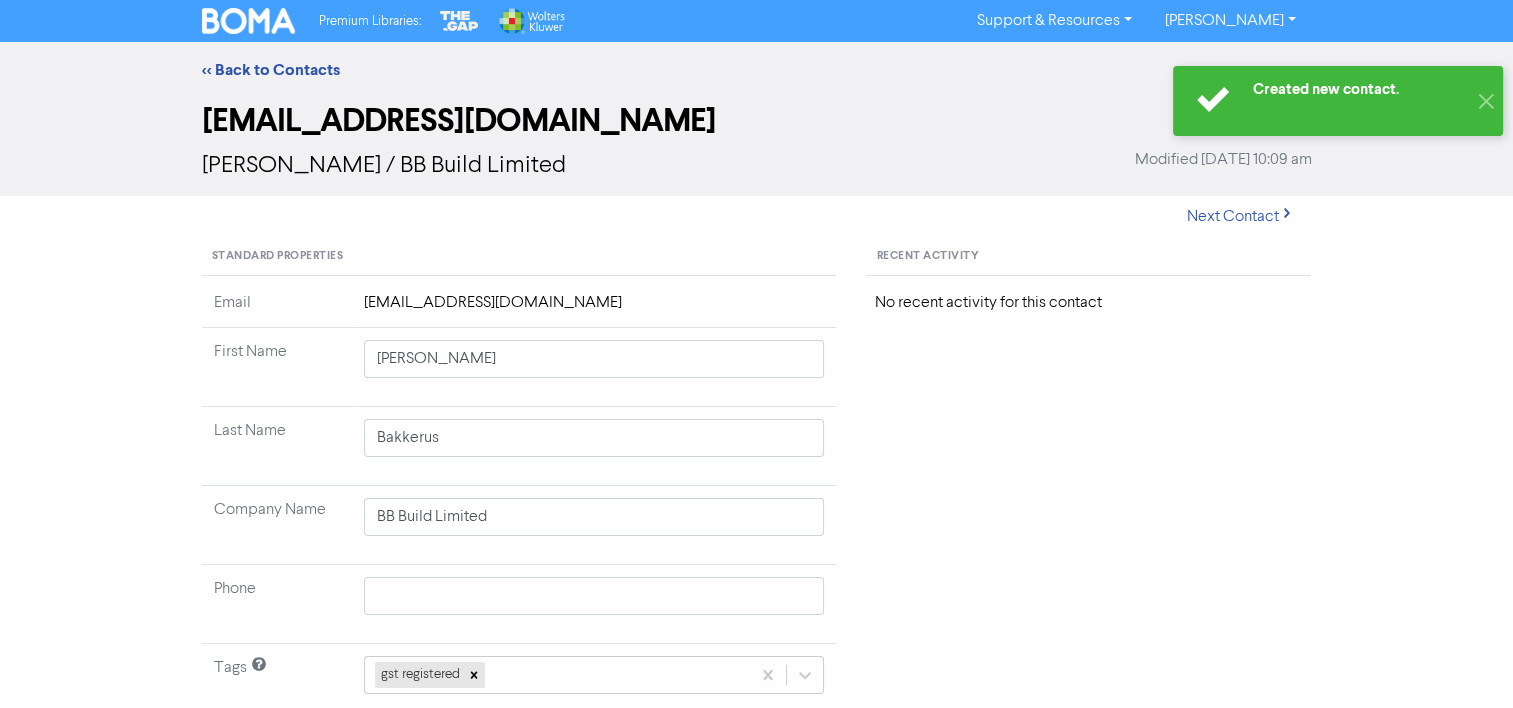 type 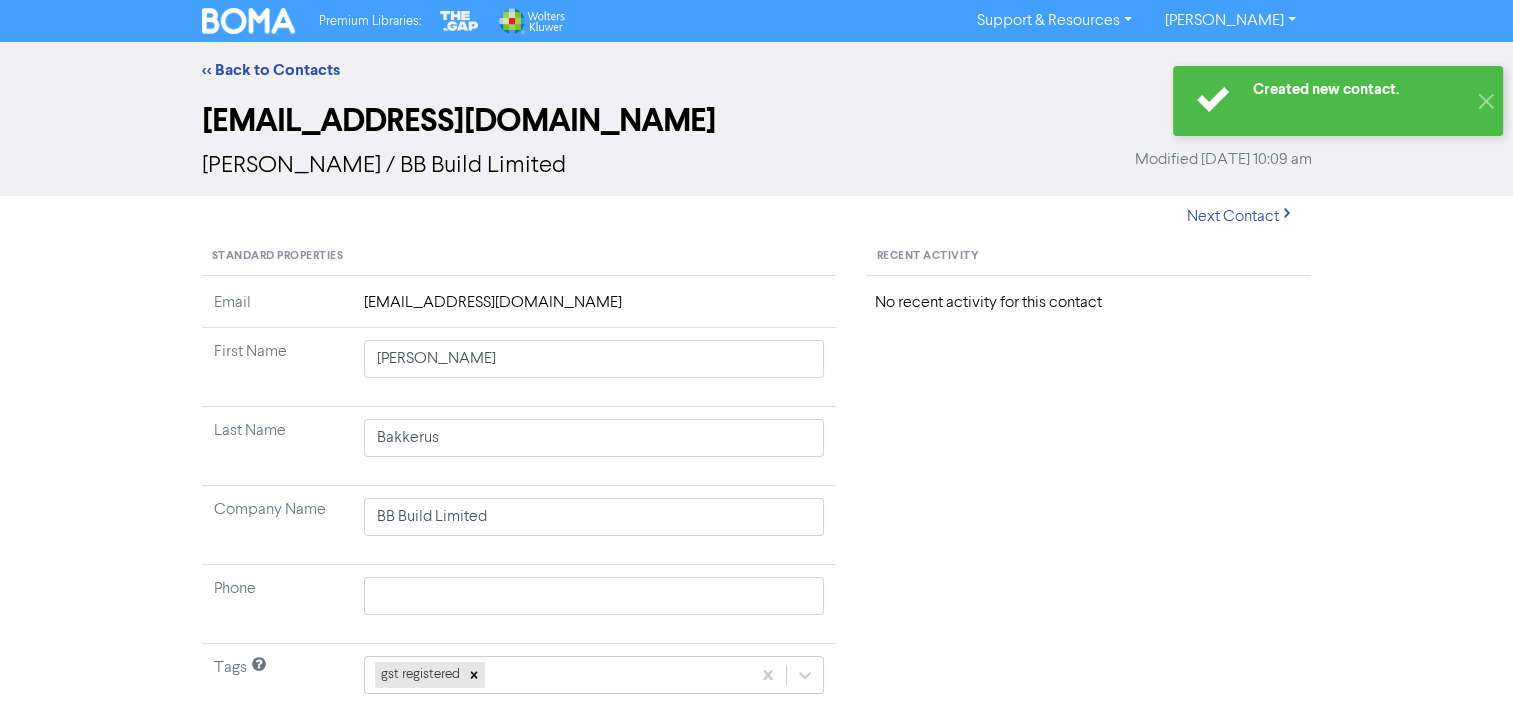 type 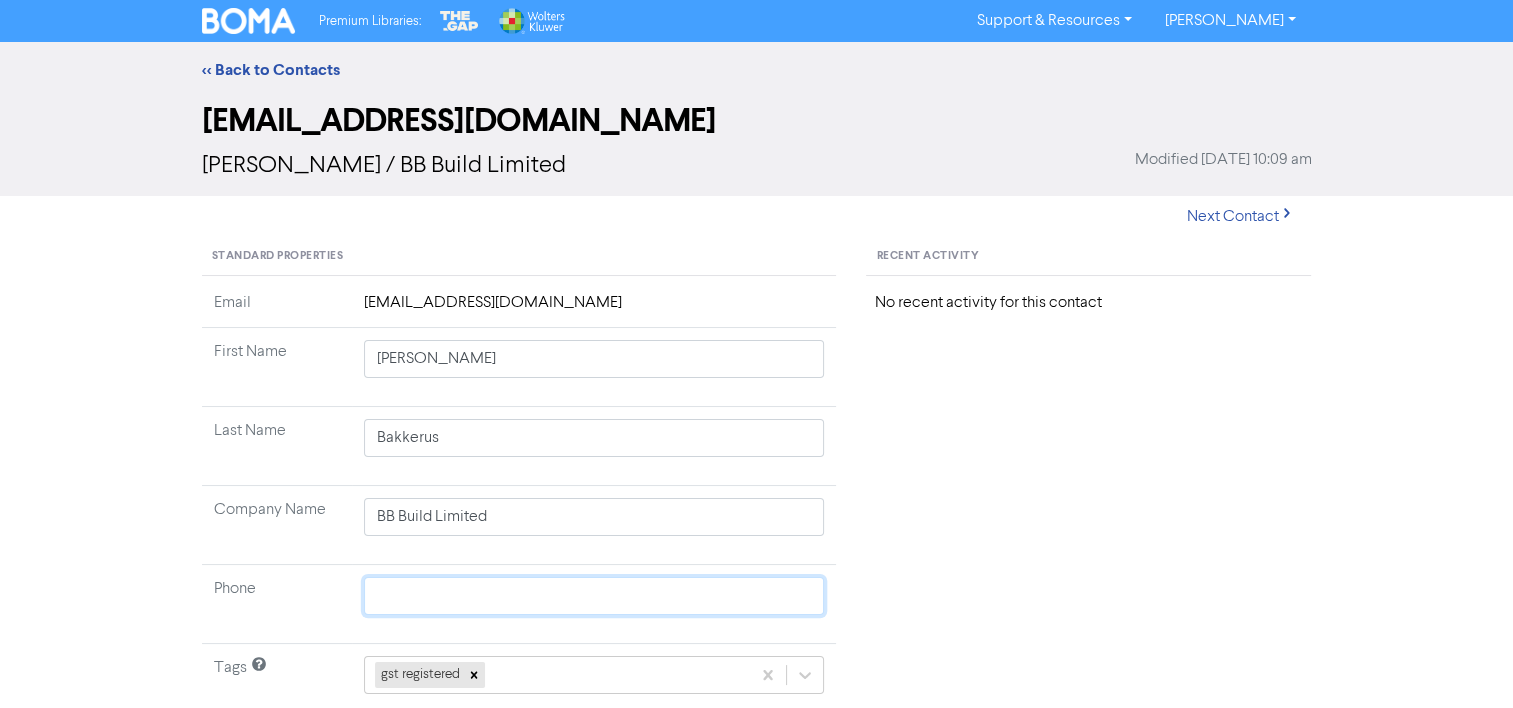 click 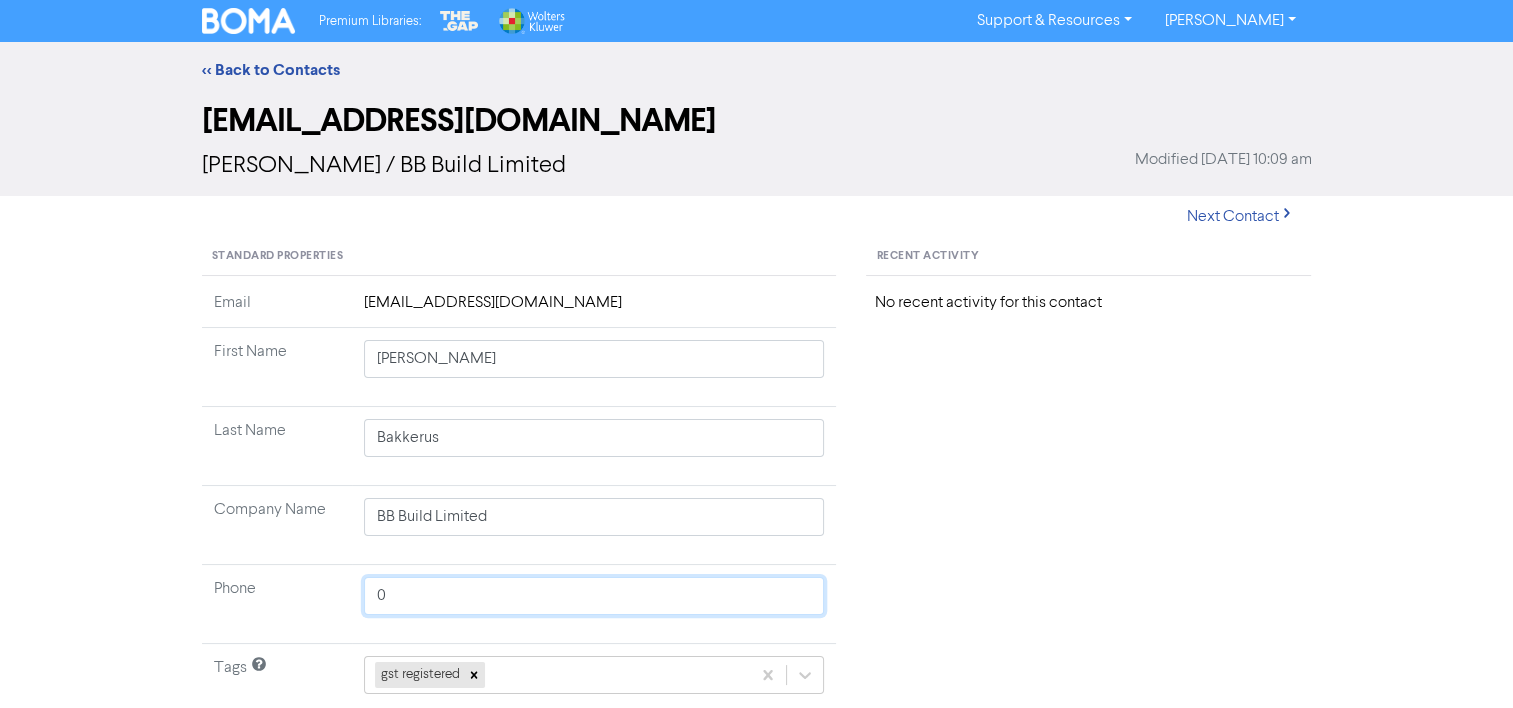 type on "02" 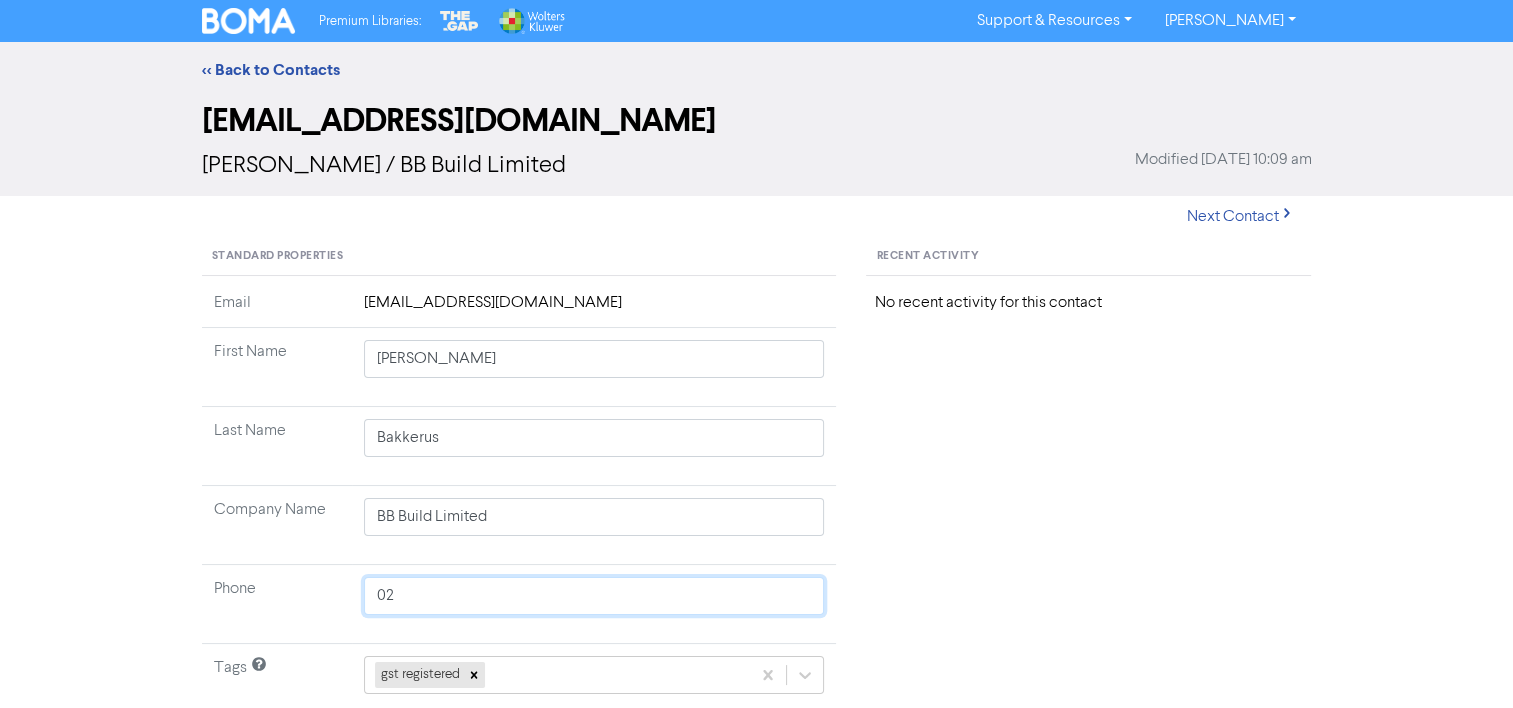 type on "027" 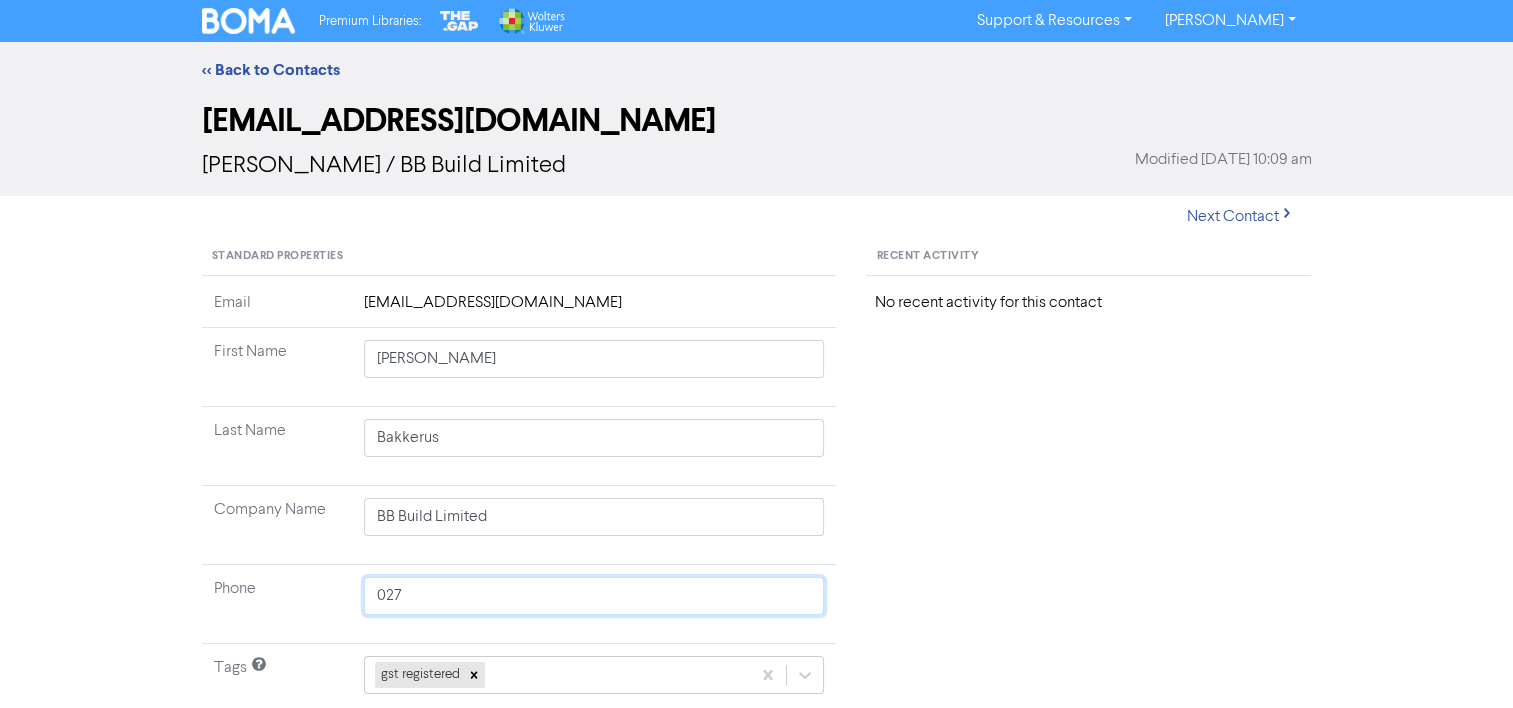 type on "027" 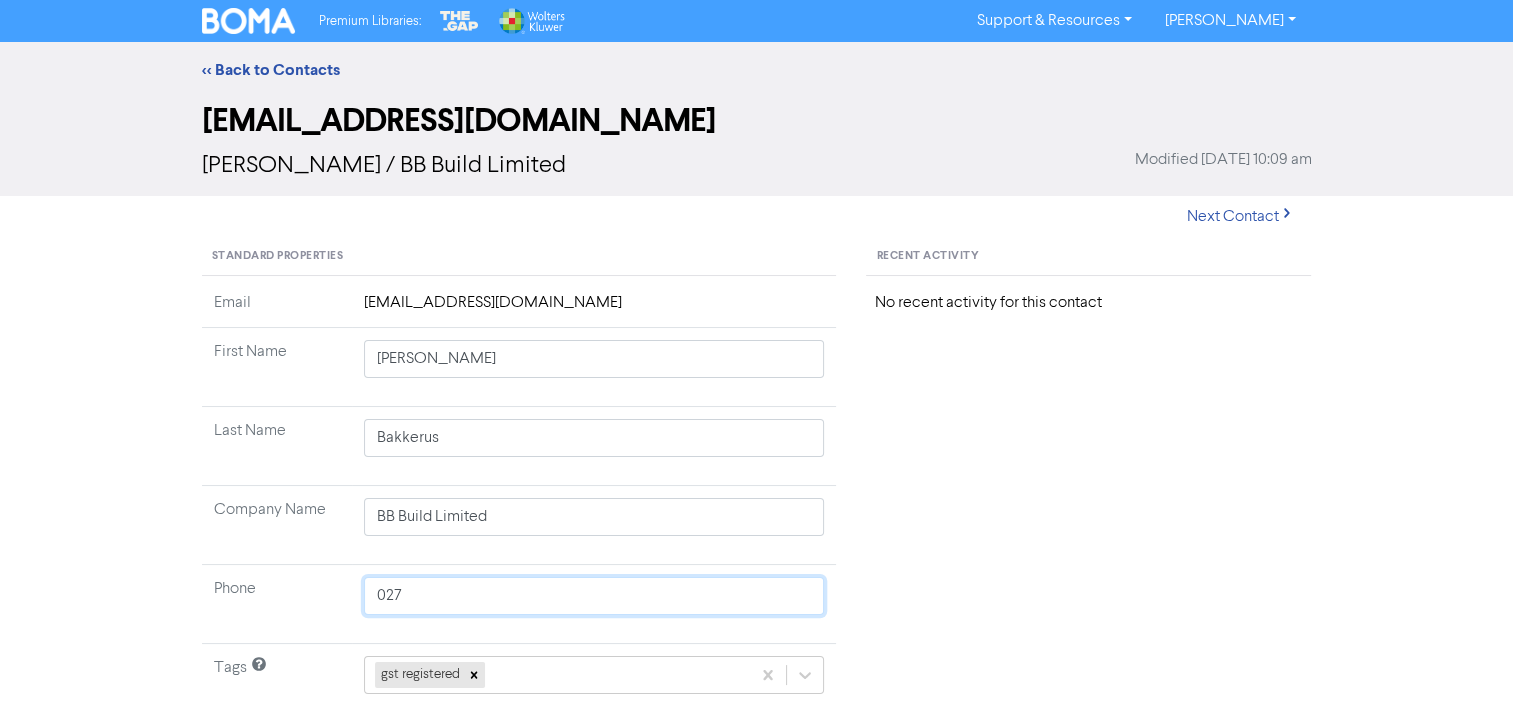 type on "027 2" 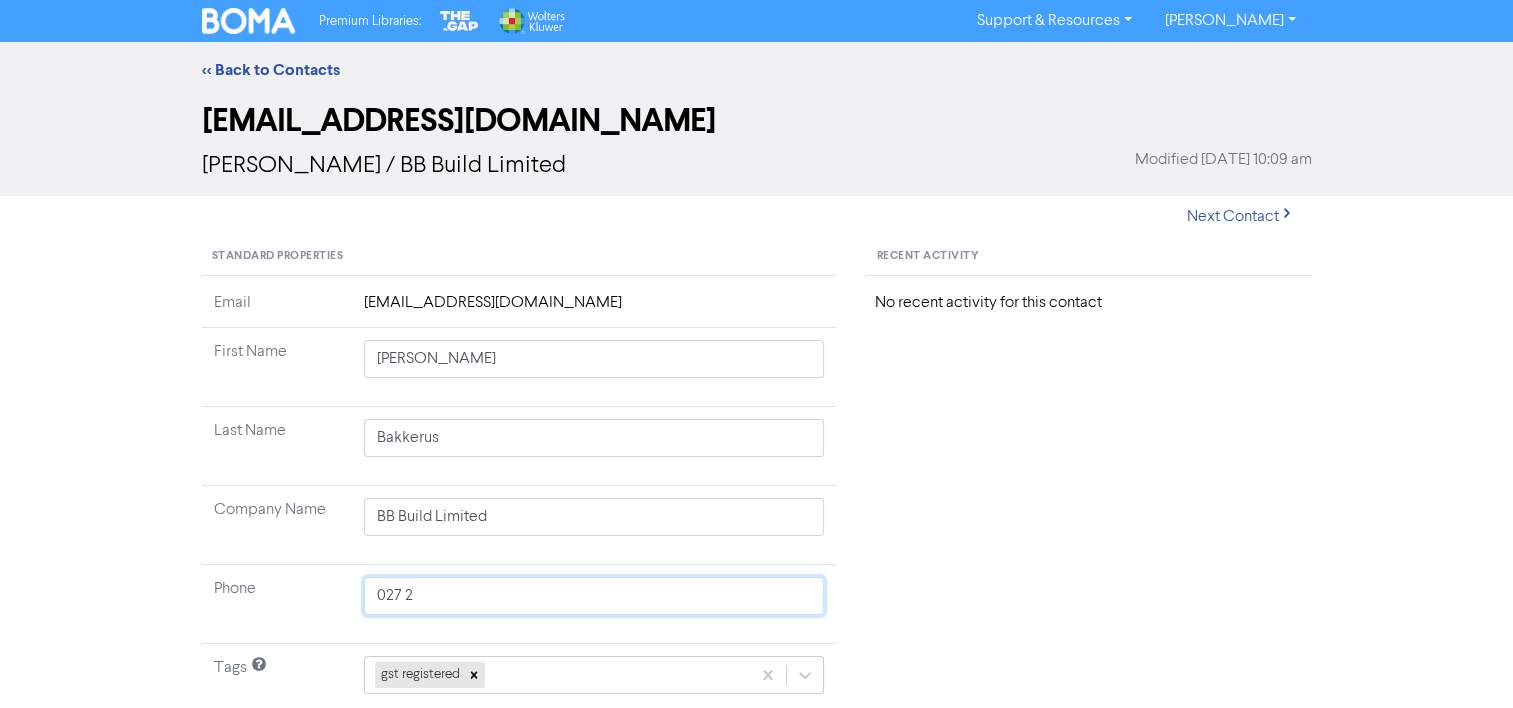 type on "027 21" 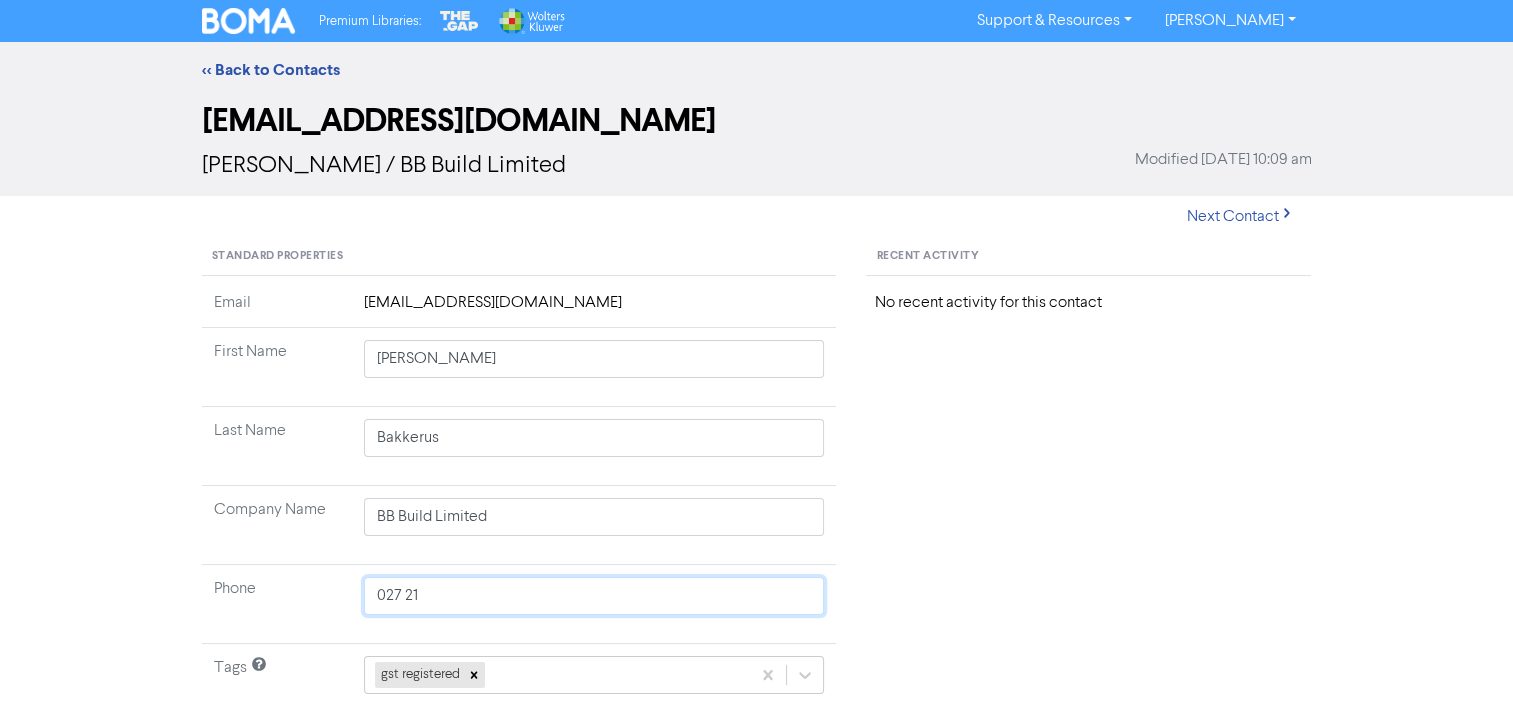 type on "027 212" 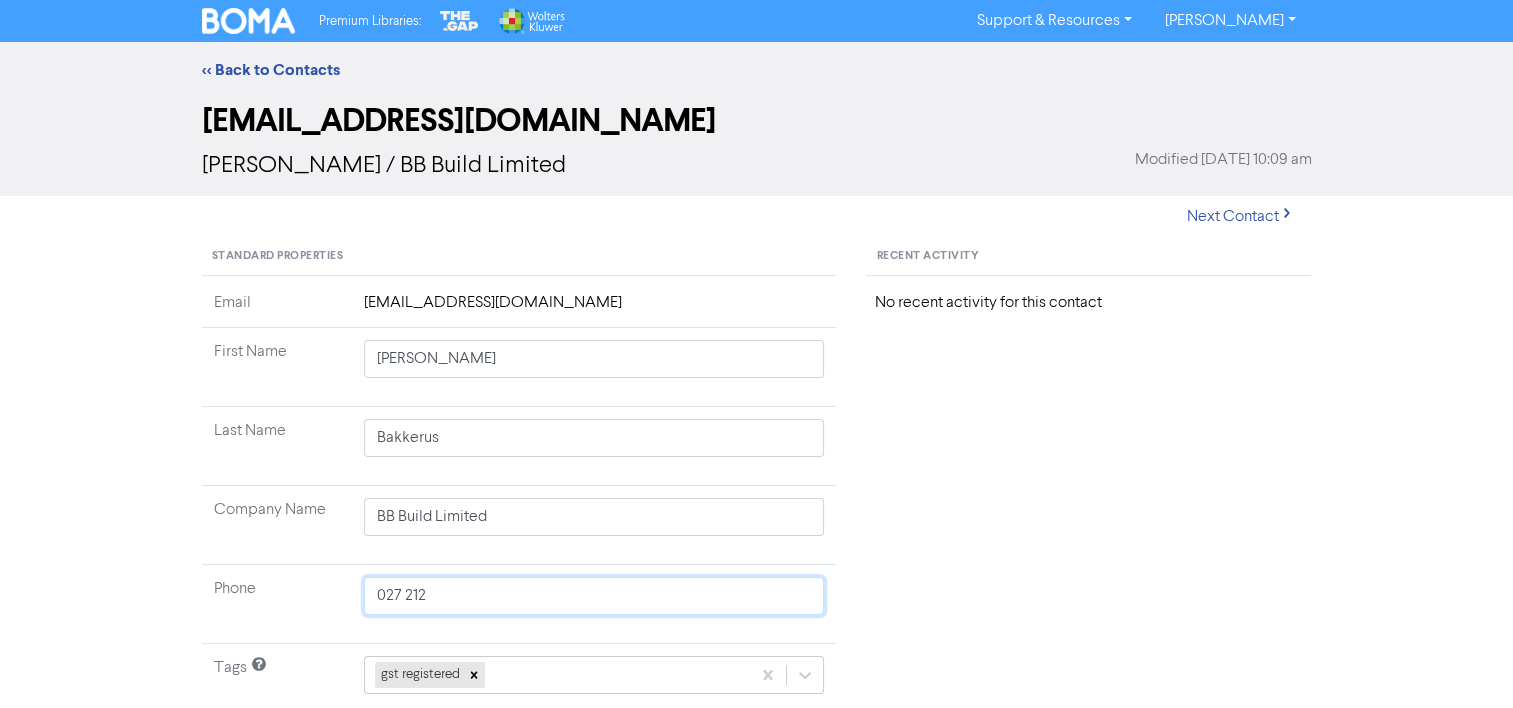 type 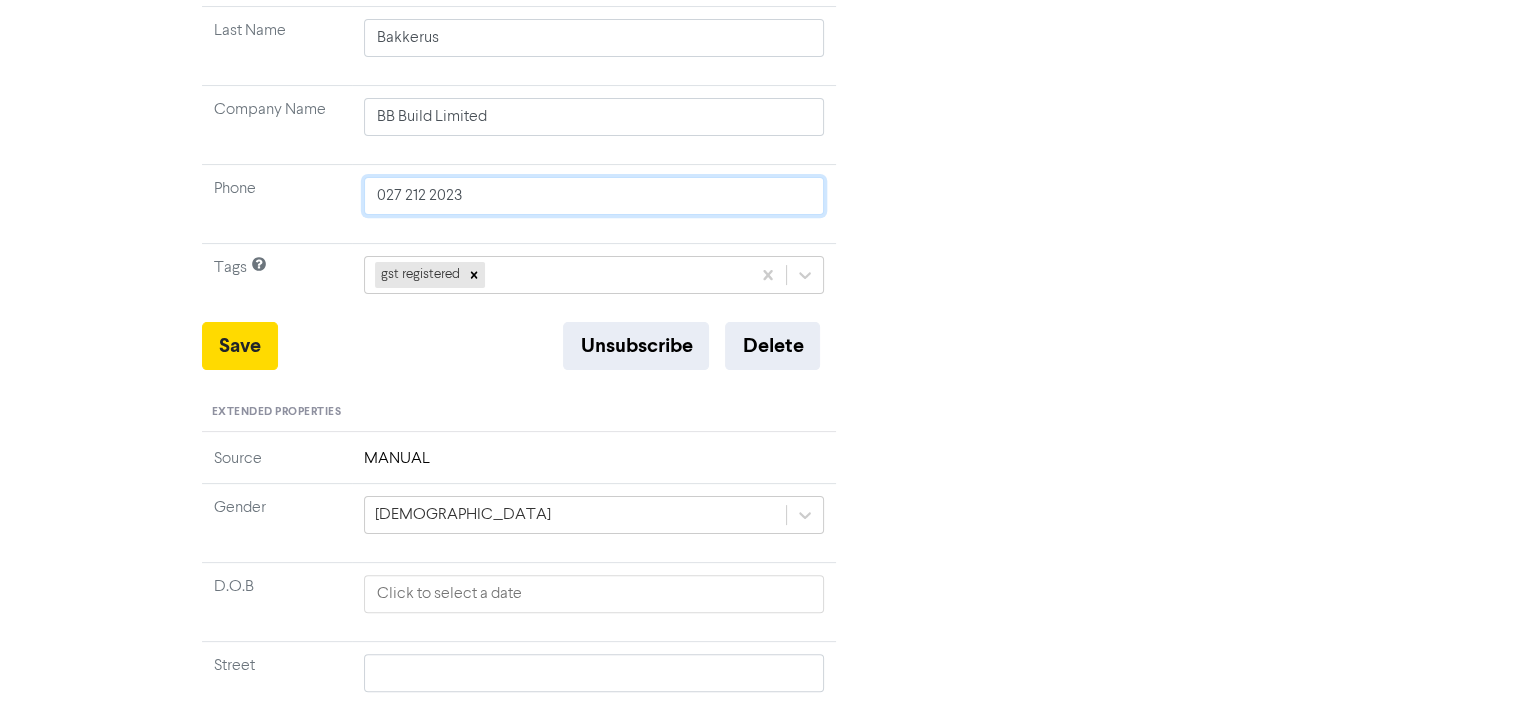 scroll, scrollTop: 600, scrollLeft: 0, axis: vertical 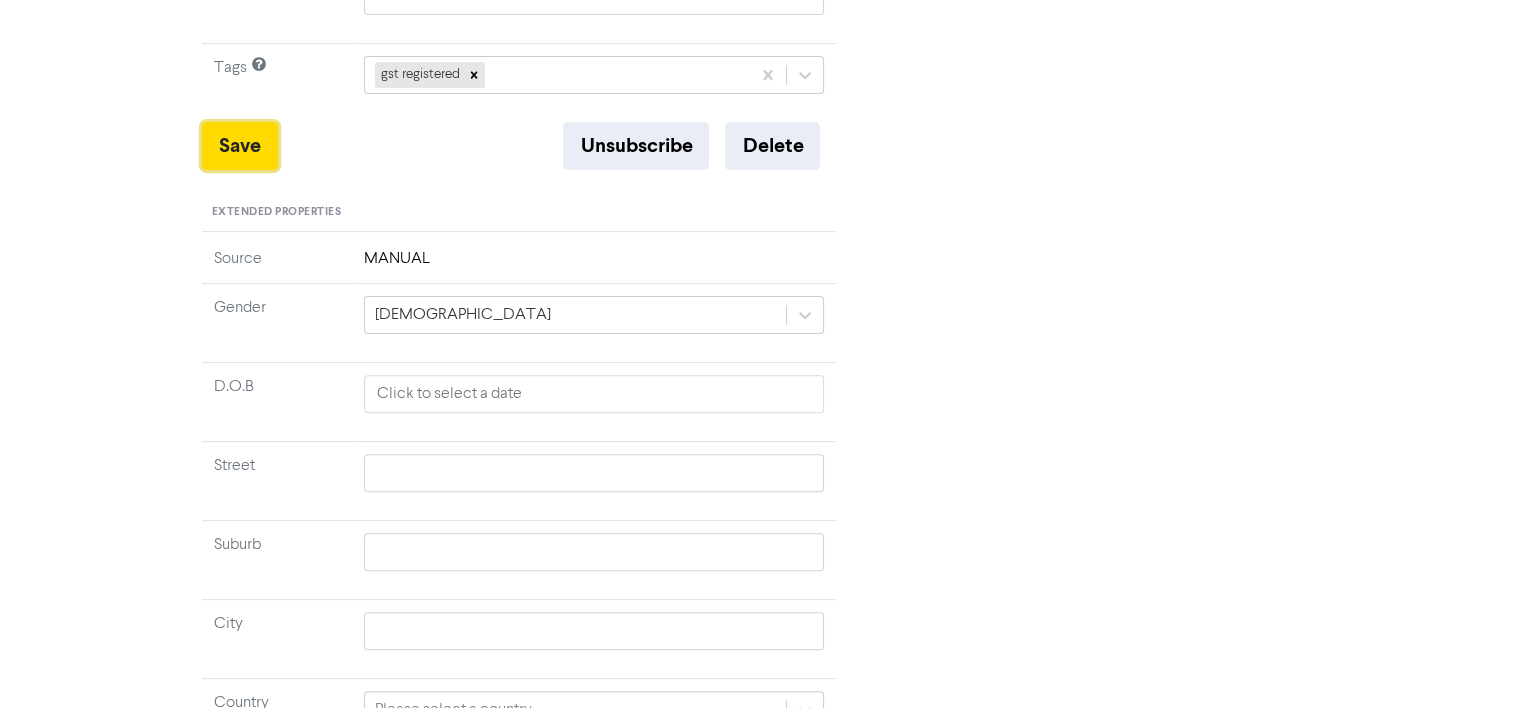 click on "Save" at bounding box center (240, 146) 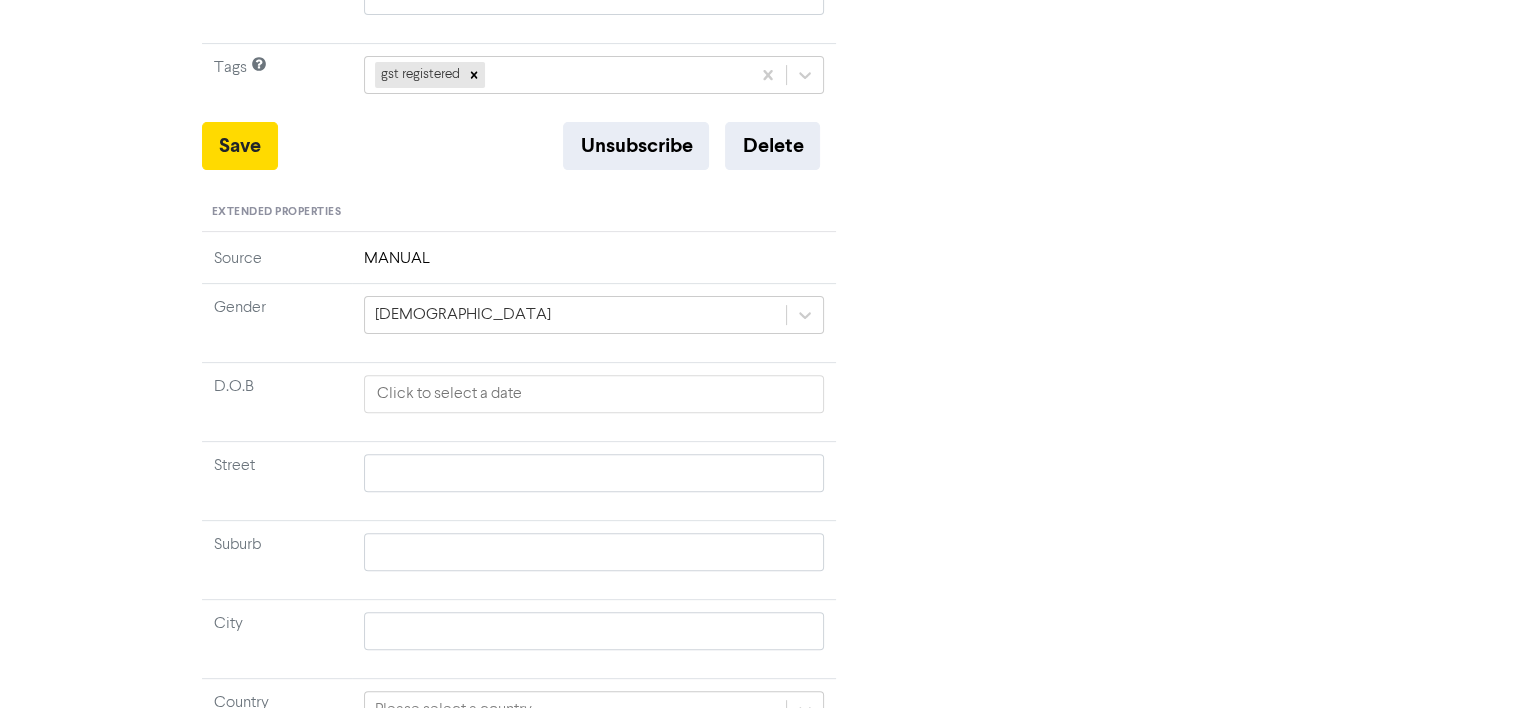 scroll, scrollTop: 0, scrollLeft: 0, axis: both 